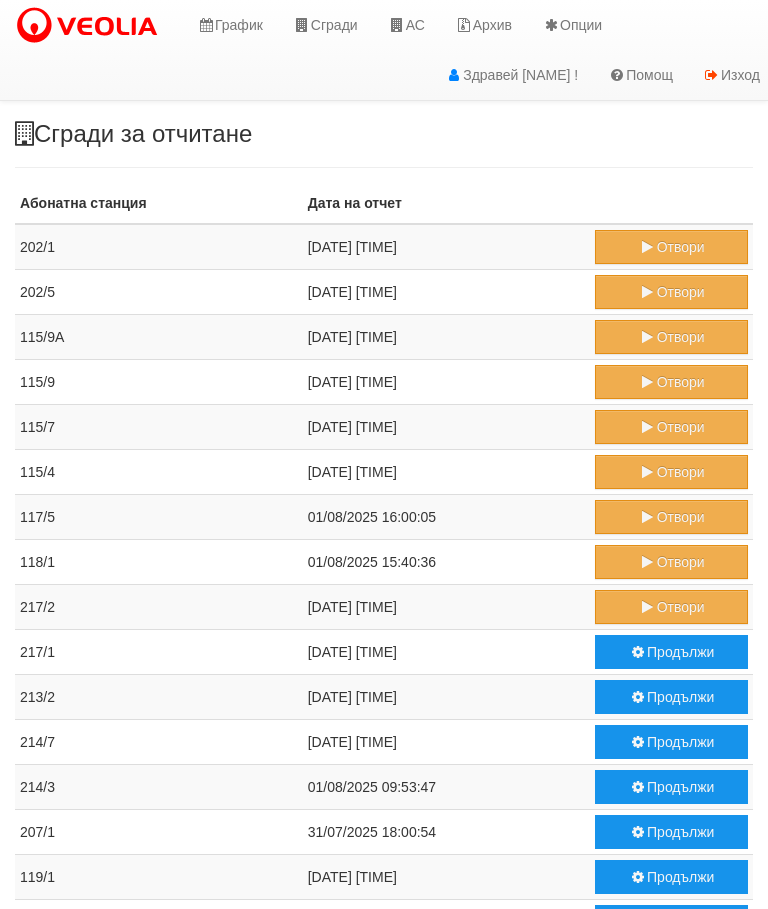 scroll, scrollTop: 937, scrollLeft: 0, axis: vertical 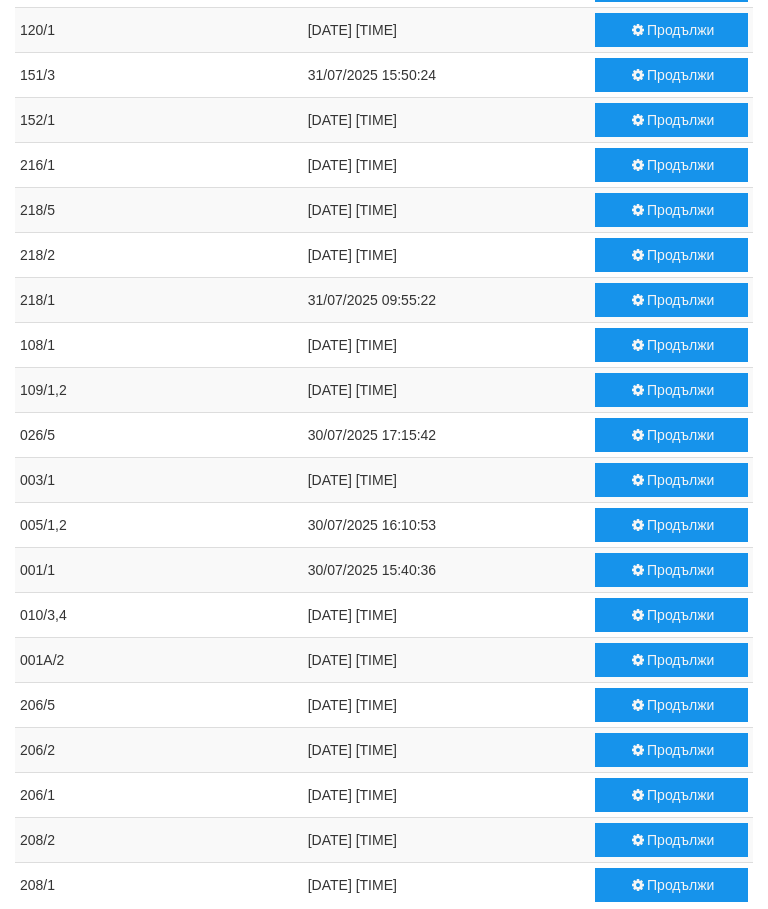 click on "Продължи" at bounding box center [671, 840] 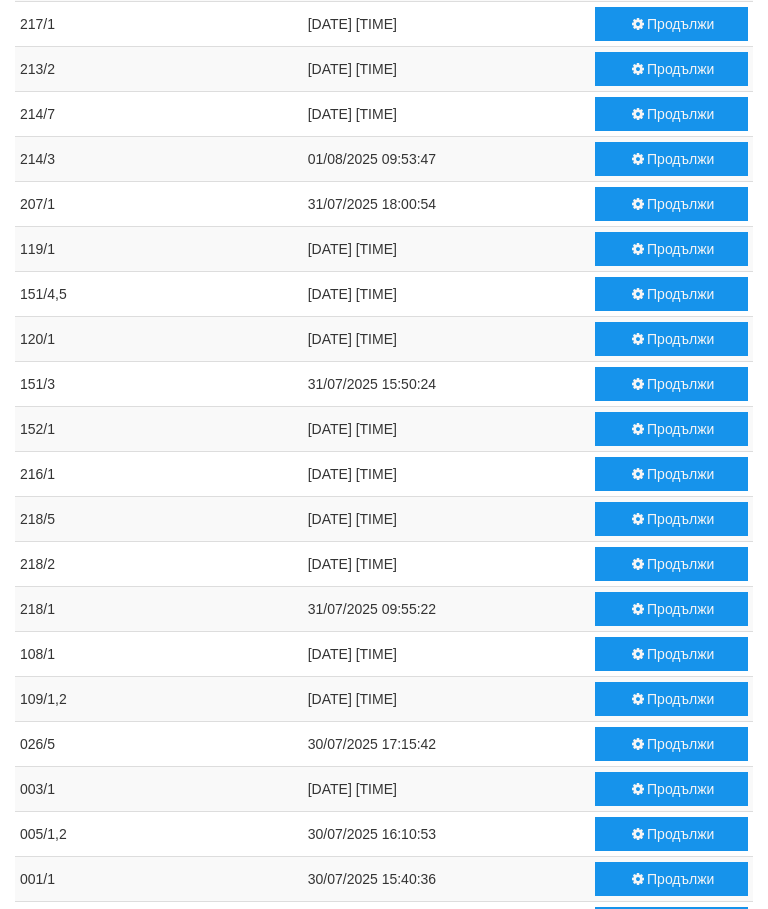 scroll, scrollTop: 624, scrollLeft: 0, axis: vertical 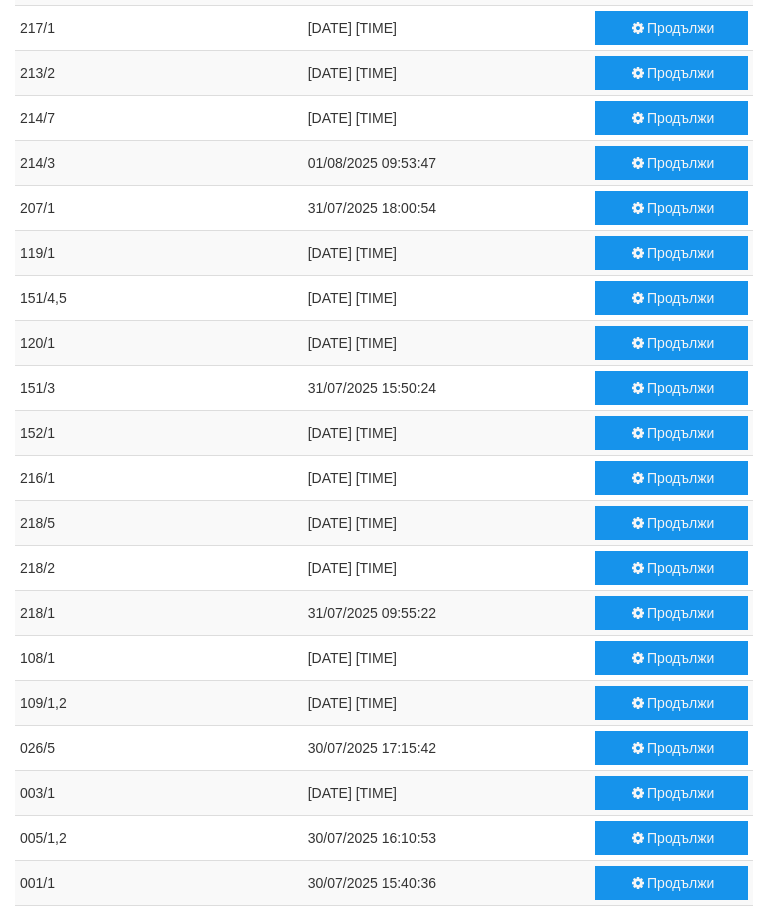 click at bounding box center [638, 208] 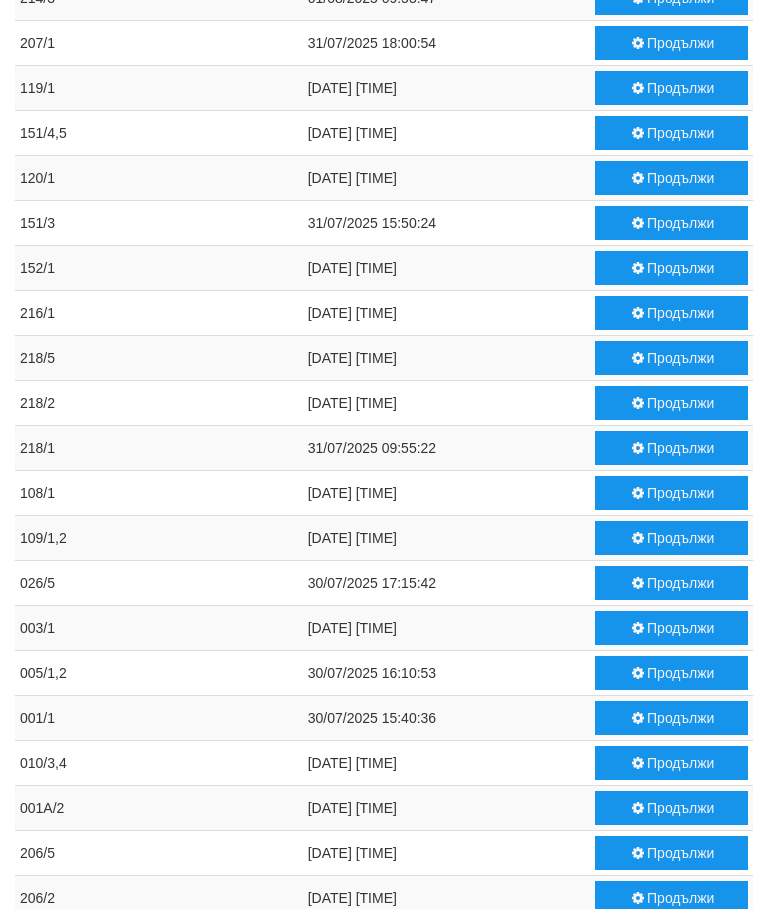 scroll, scrollTop: 789, scrollLeft: 0, axis: vertical 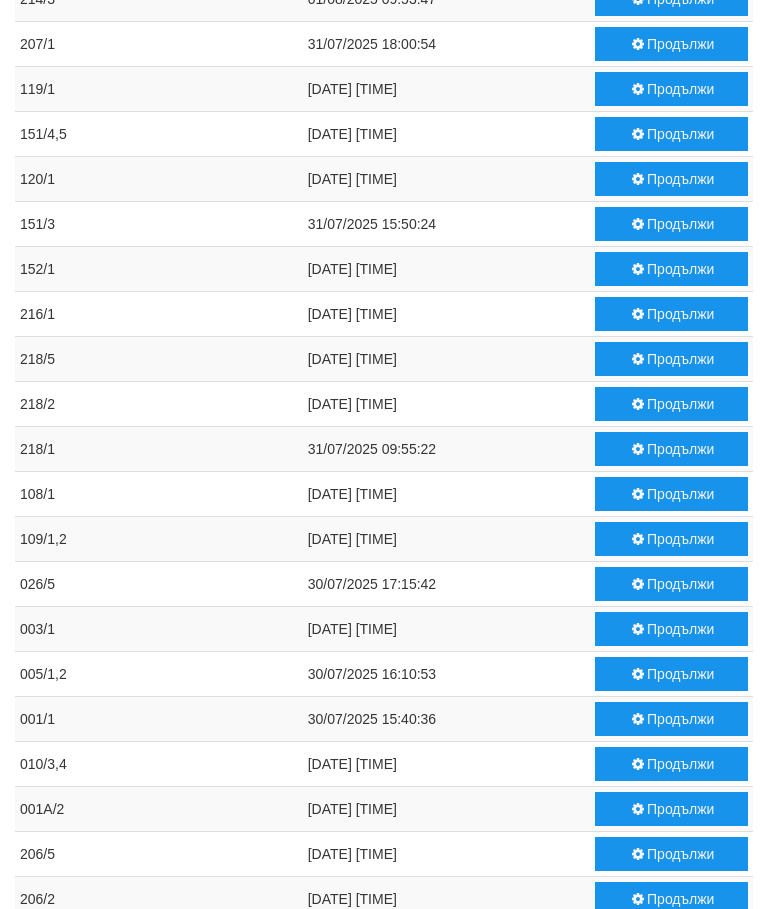 click on "Продължи" at bounding box center [671, 719] 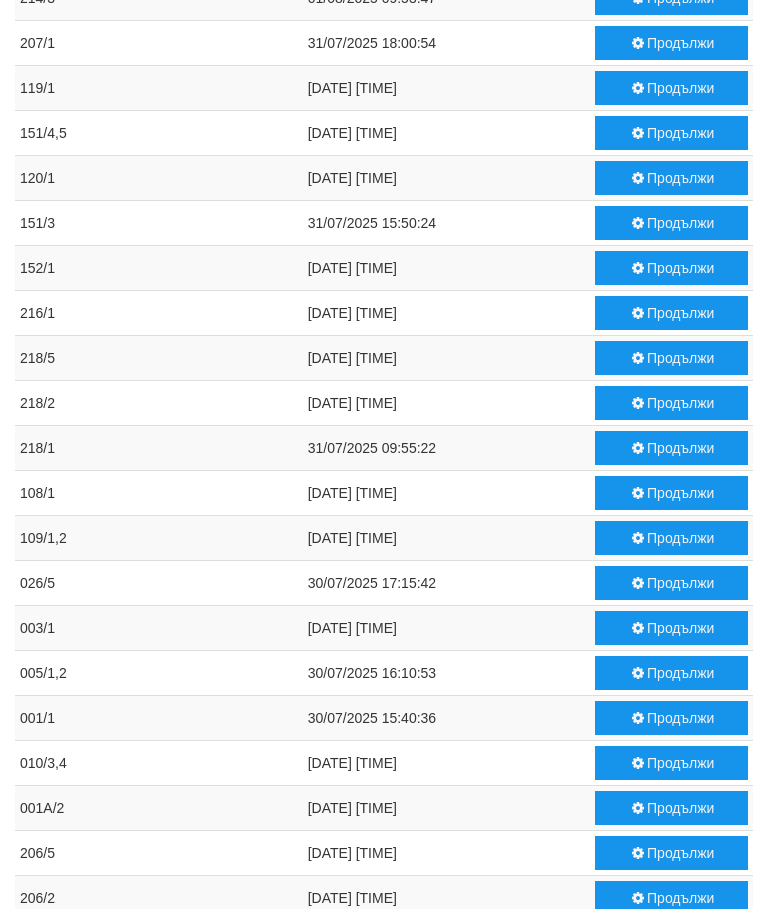 click at bounding box center (638, 178) 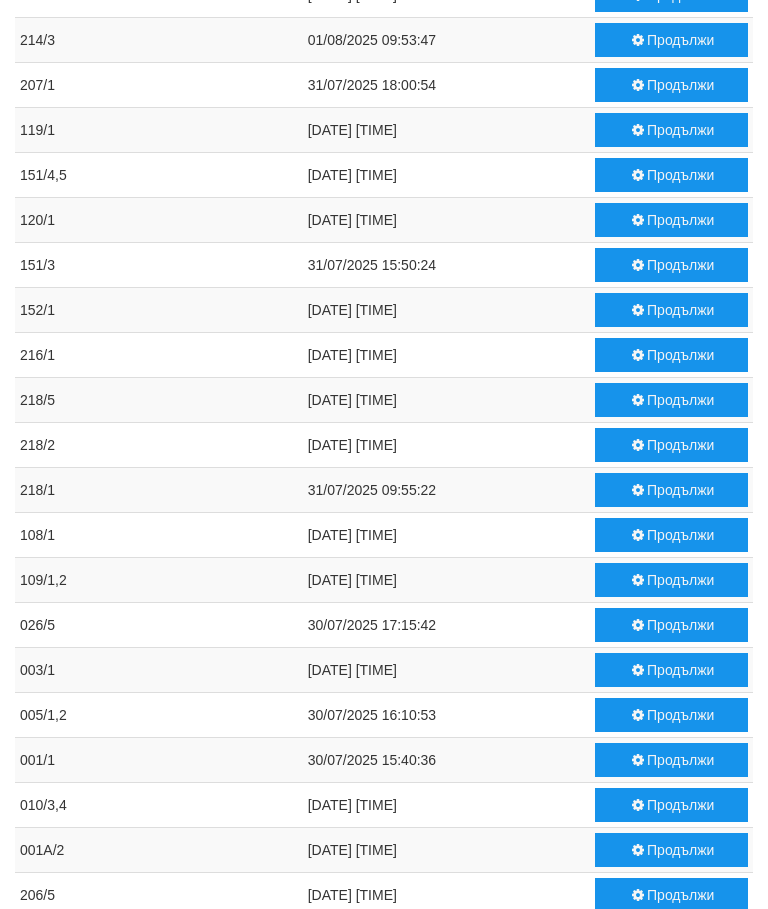 scroll, scrollTop: 747, scrollLeft: 0, axis: vertical 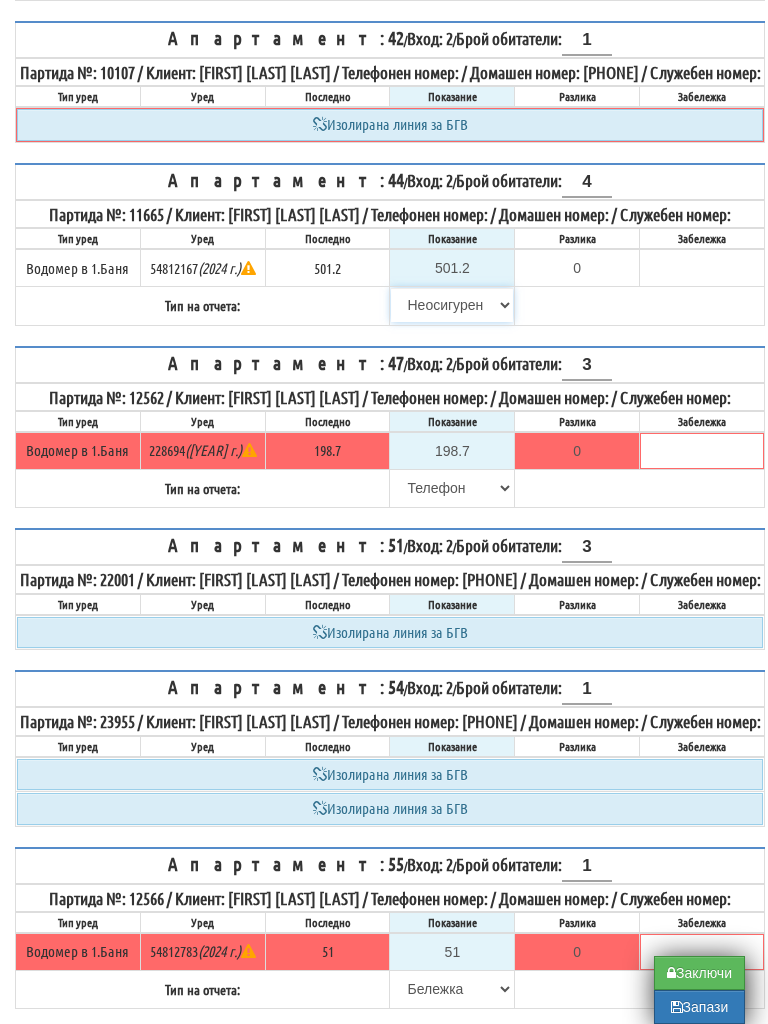 click on "Избери
Визуален
Телефон
Бележка
Неосигурен достъп
Самоотчет
Служебно
Дистанционен" at bounding box center (452, 305) 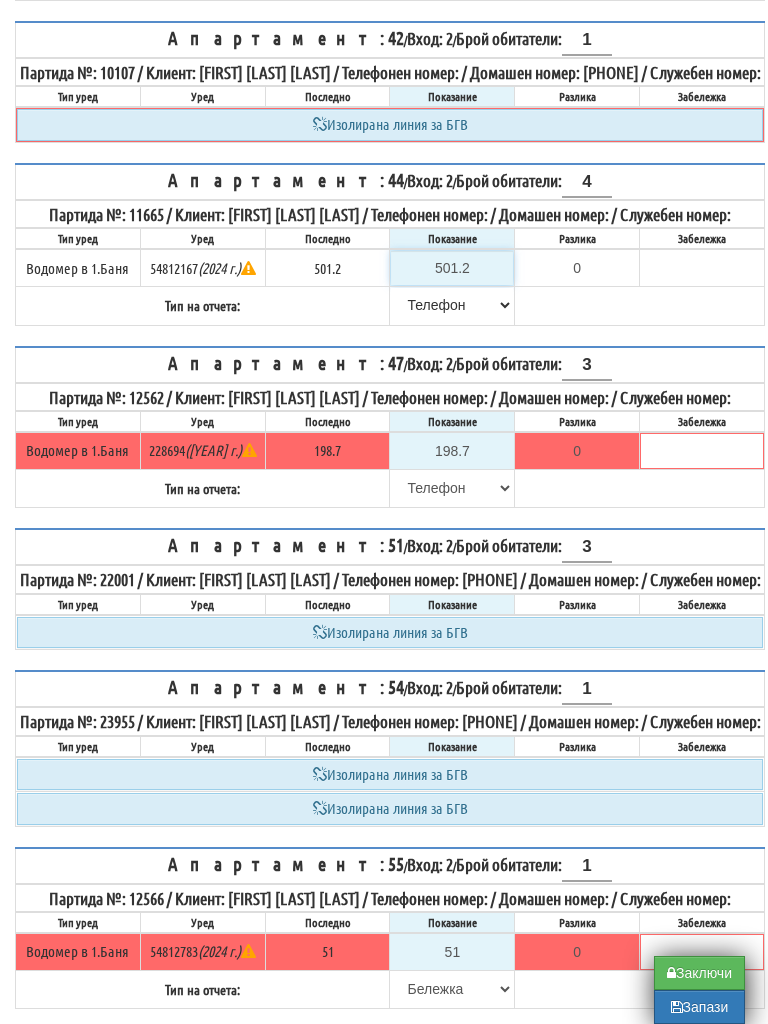 click on "501.2" at bounding box center [452, 268] 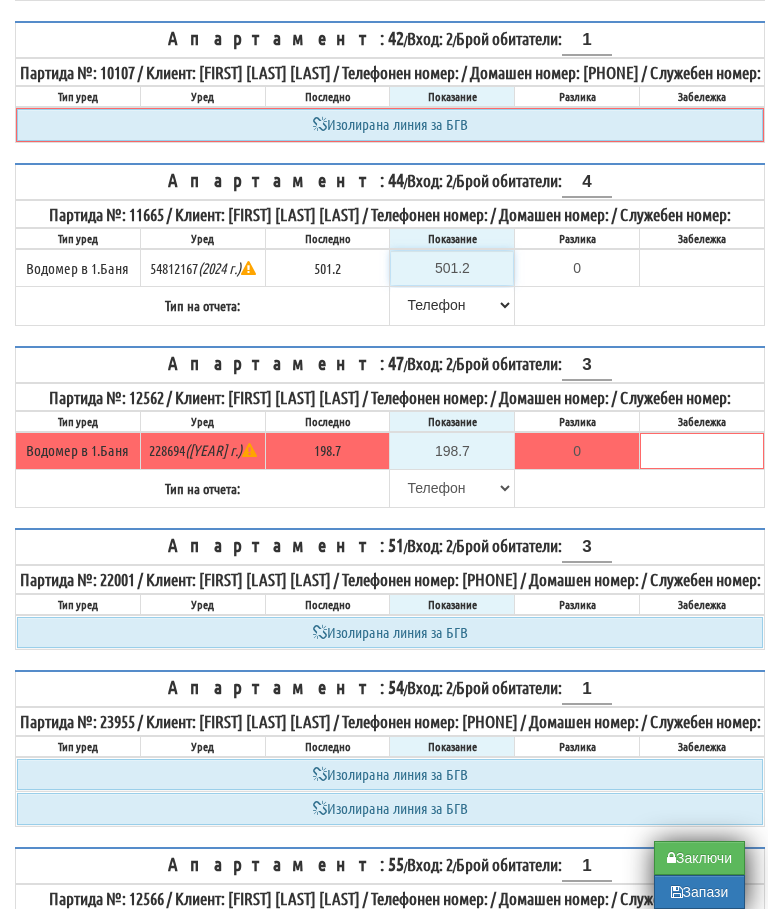 type on "5" 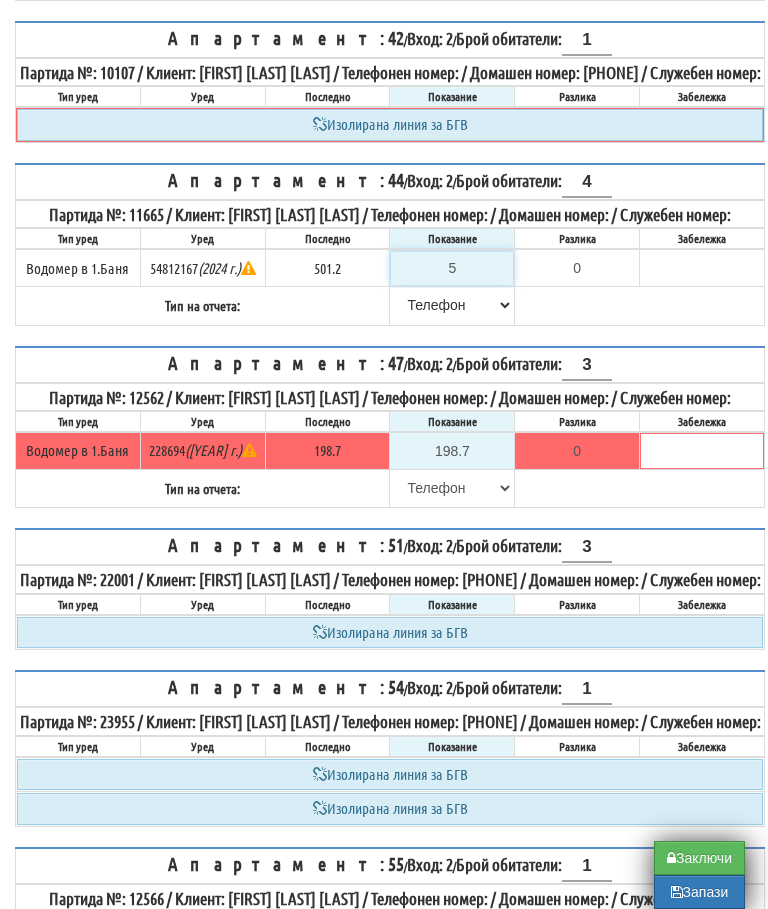 type on "-496.200" 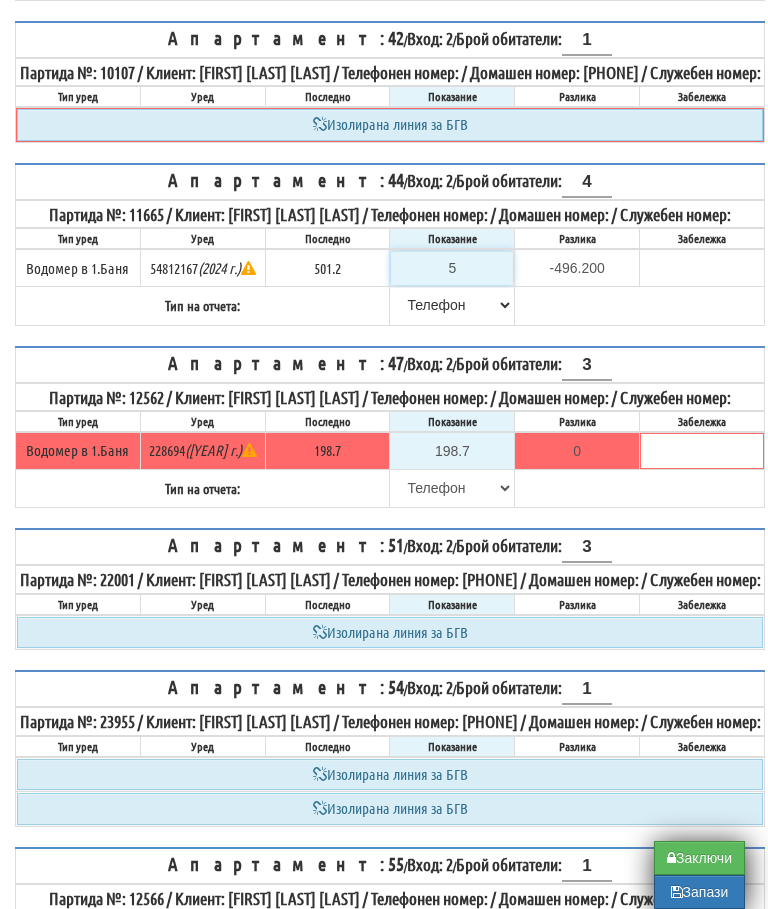 type on "50" 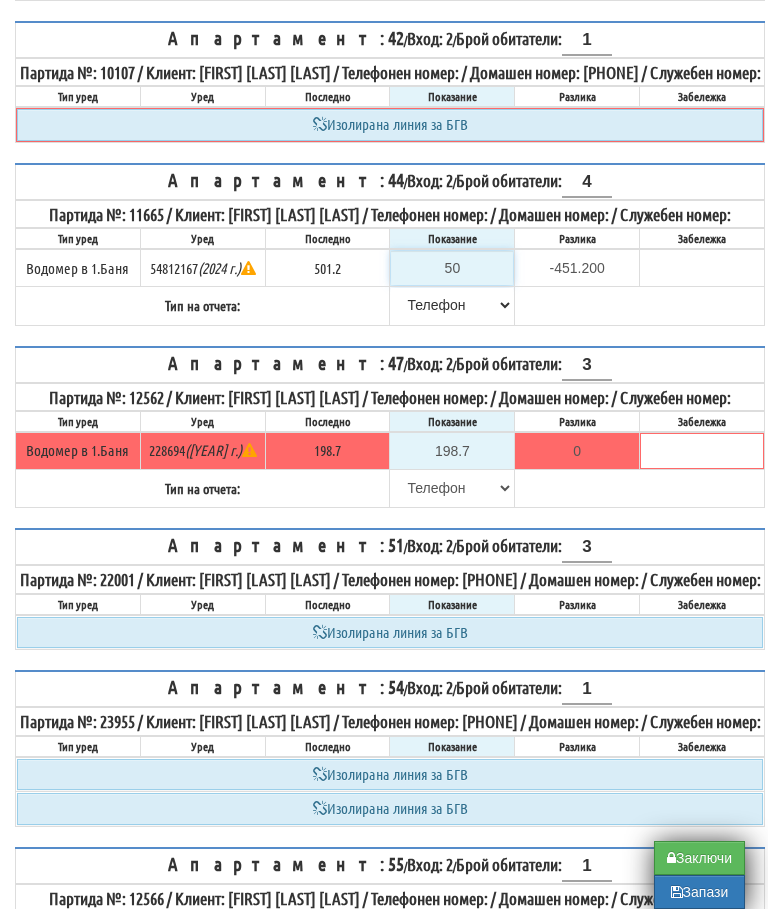 type on "509" 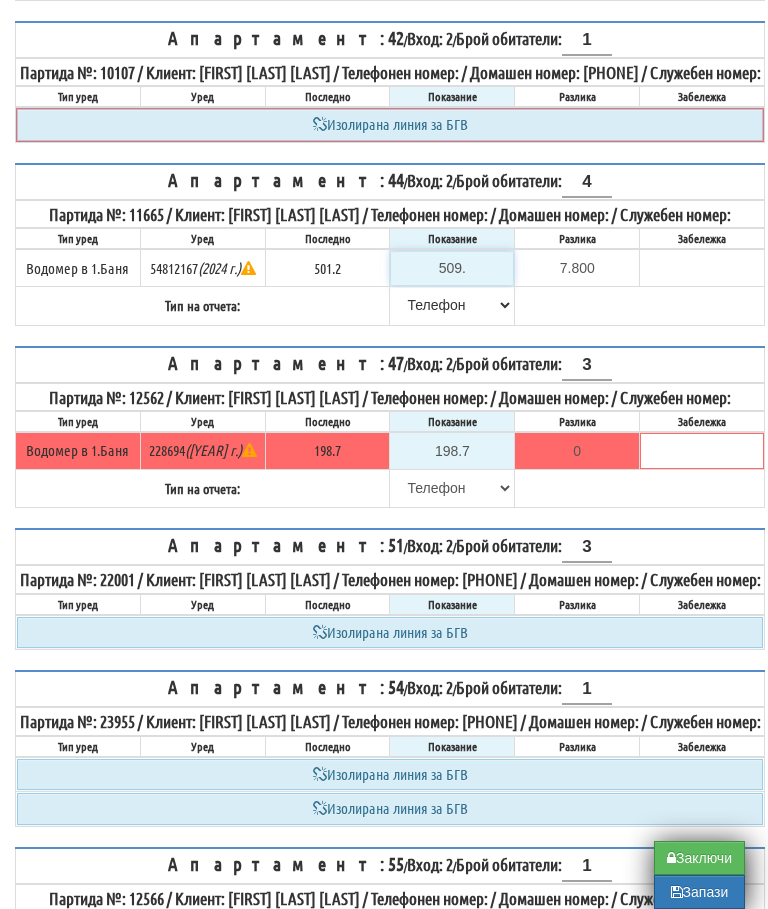 type on "509.3" 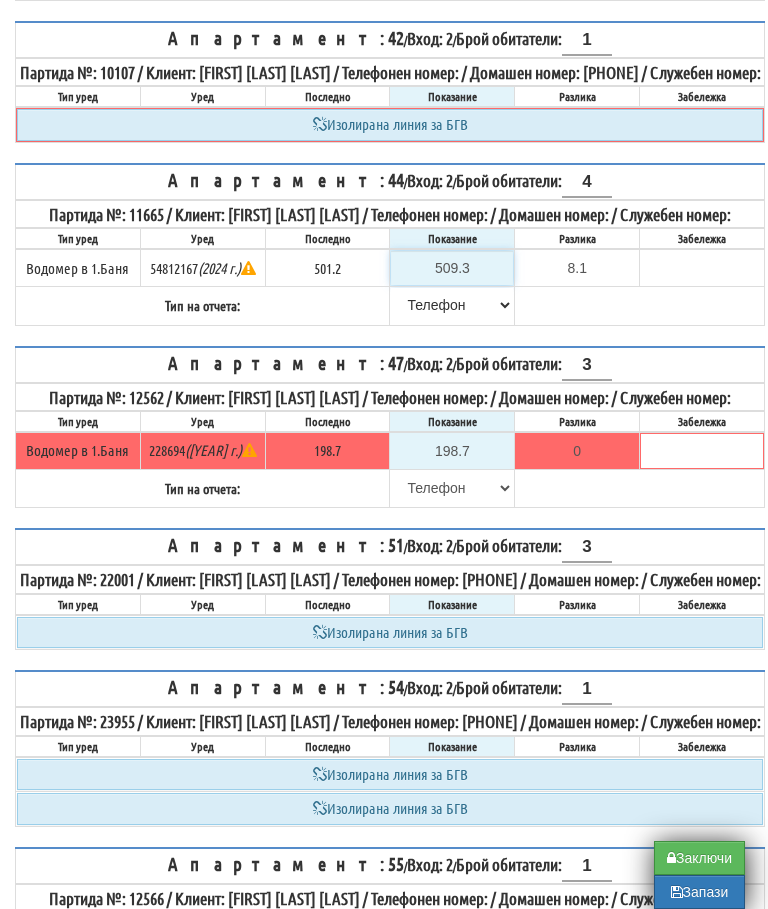 type on "509.3" 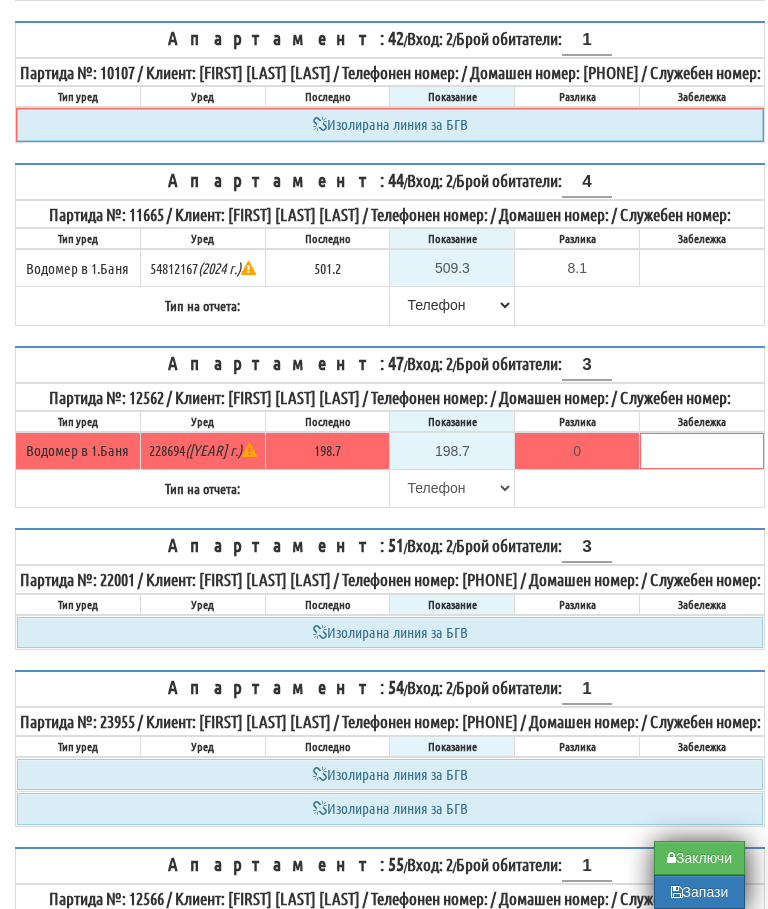 click on "Апартамент:
44
/
Вход:
2
/
Брой обитатели:
4
Партида №:
11665
/
Клиент:
ХРИСТО ИЛИЕВ ИВАНОВ /
Телефонен номер:
/
Домашен номер:
/
Служебен номер:
Тип уред
Уред
Последно
Показание
Разлика
Забележка" at bounding box center (390, 244) 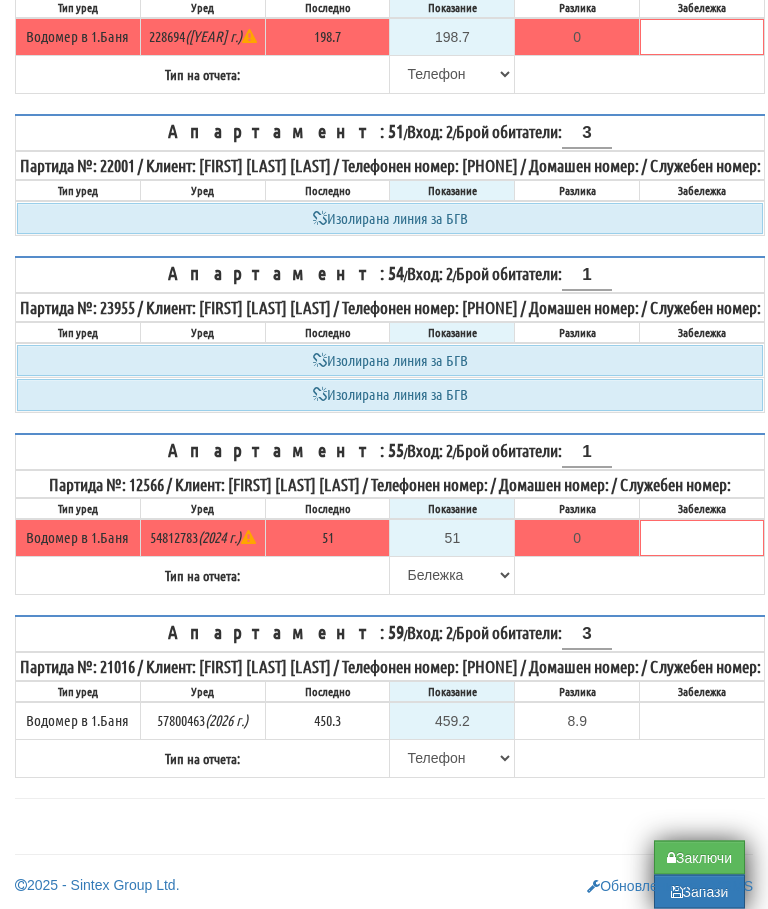 scroll, scrollTop: 1031, scrollLeft: 0, axis: vertical 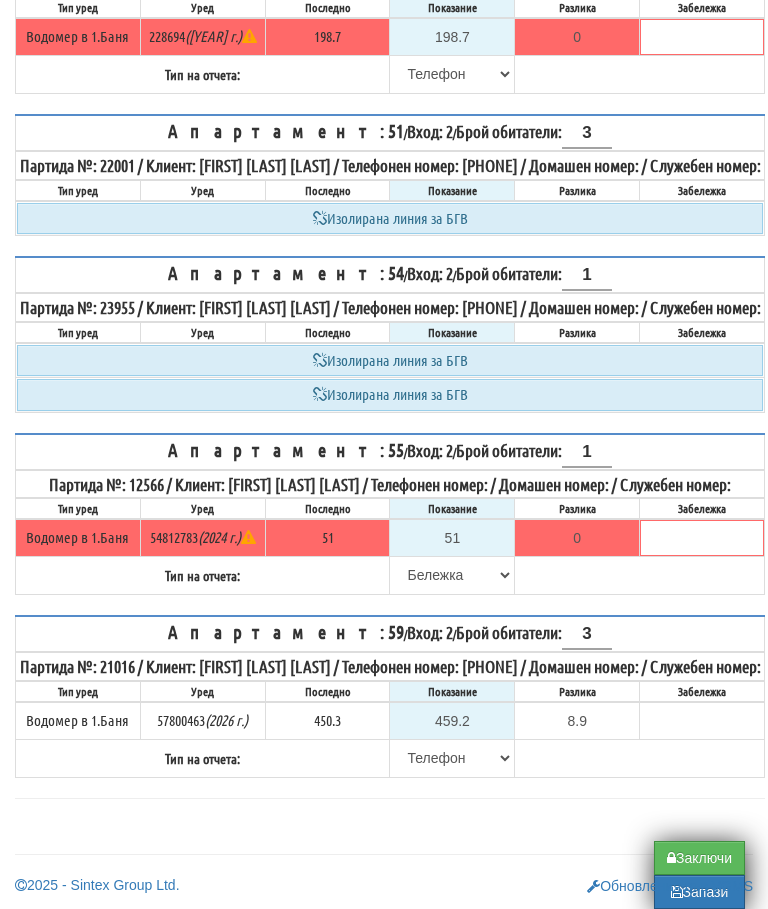 click on "Заключи" at bounding box center [699, 858] 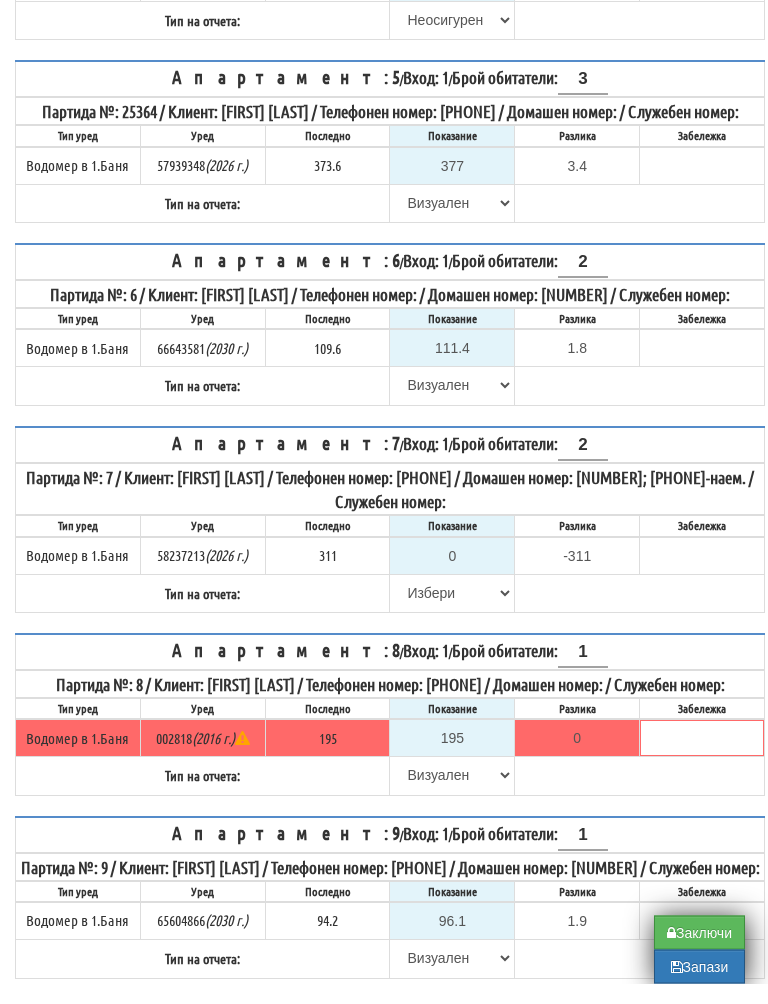scroll, scrollTop: 664, scrollLeft: 0, axis: vertical 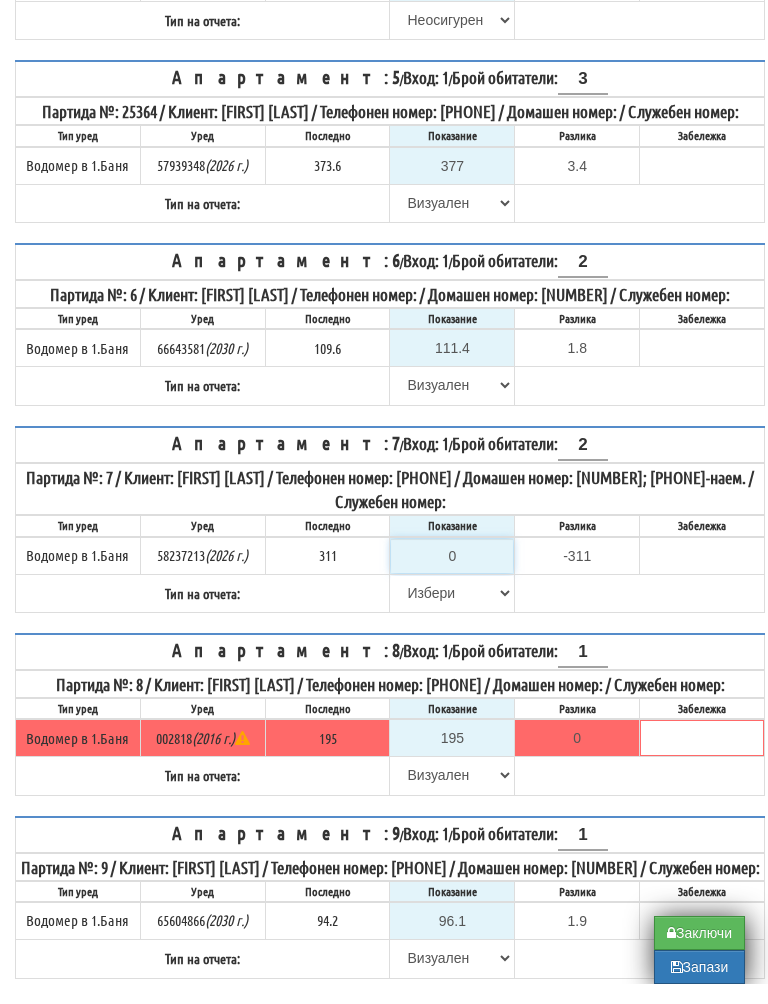 click on "0" at bounding box center (452, 576) 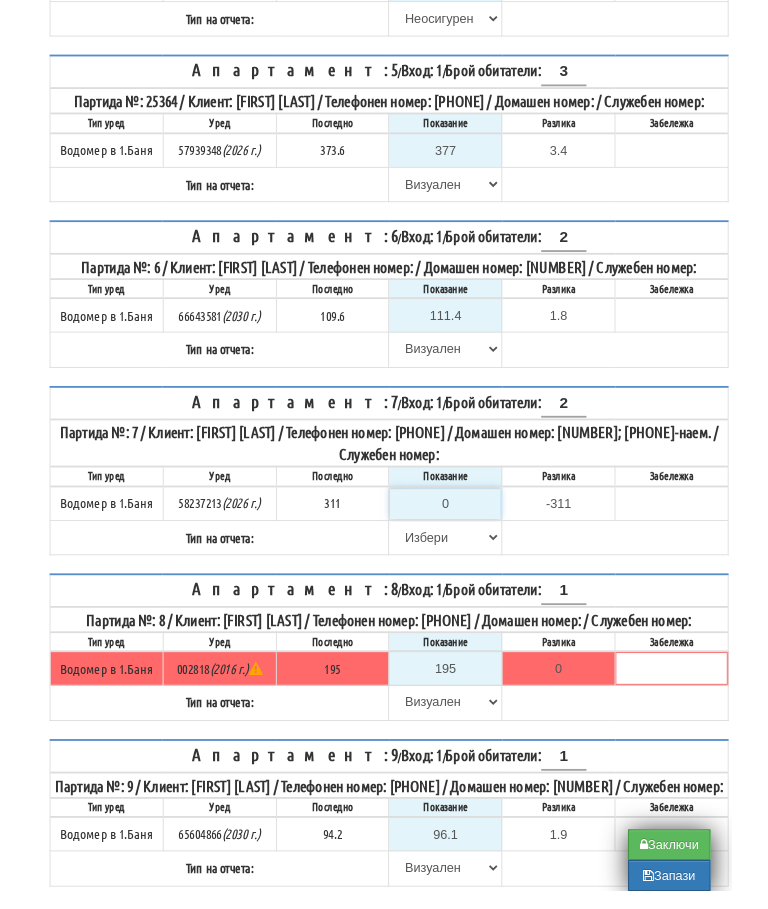 scroll, scrollTop: 664, scrollLeft: 12, axis: both 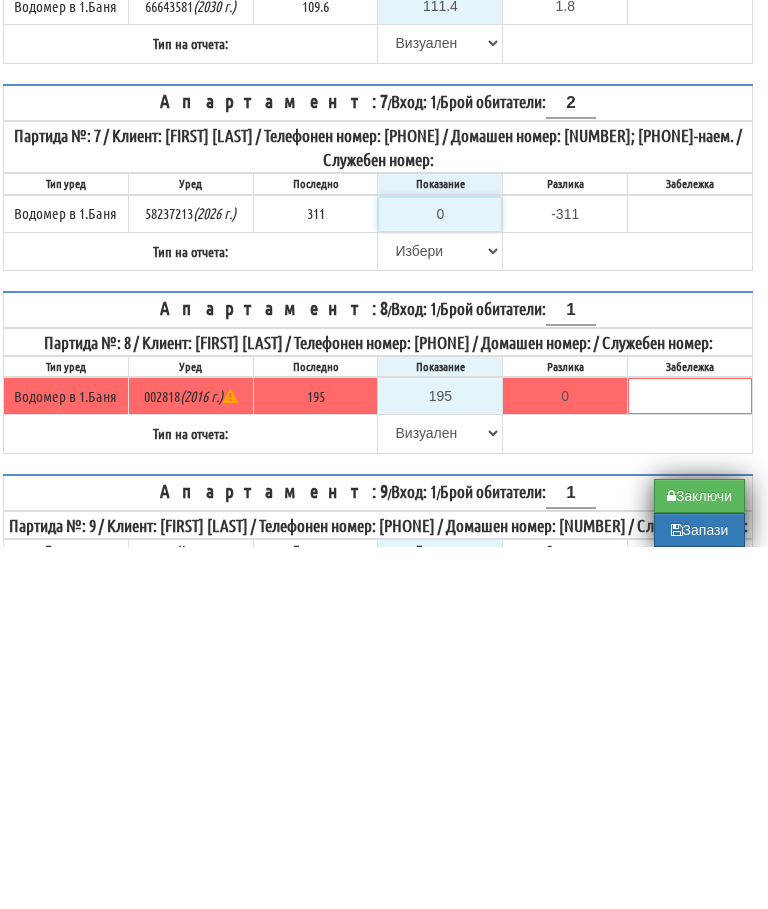 type on "3" 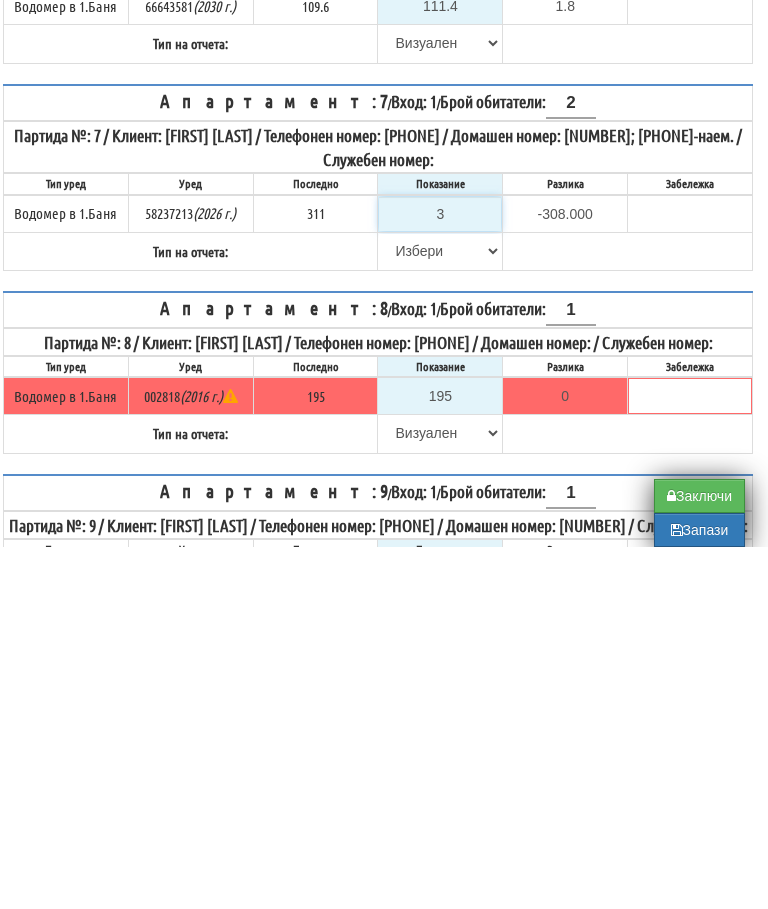 type on "31" 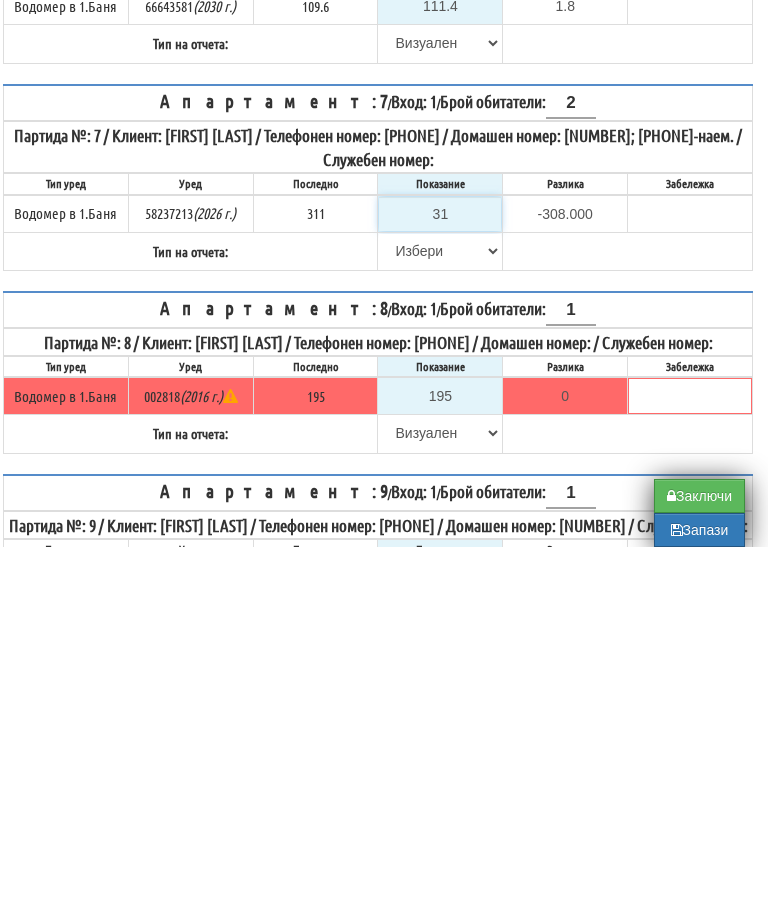 type on "-280.000" 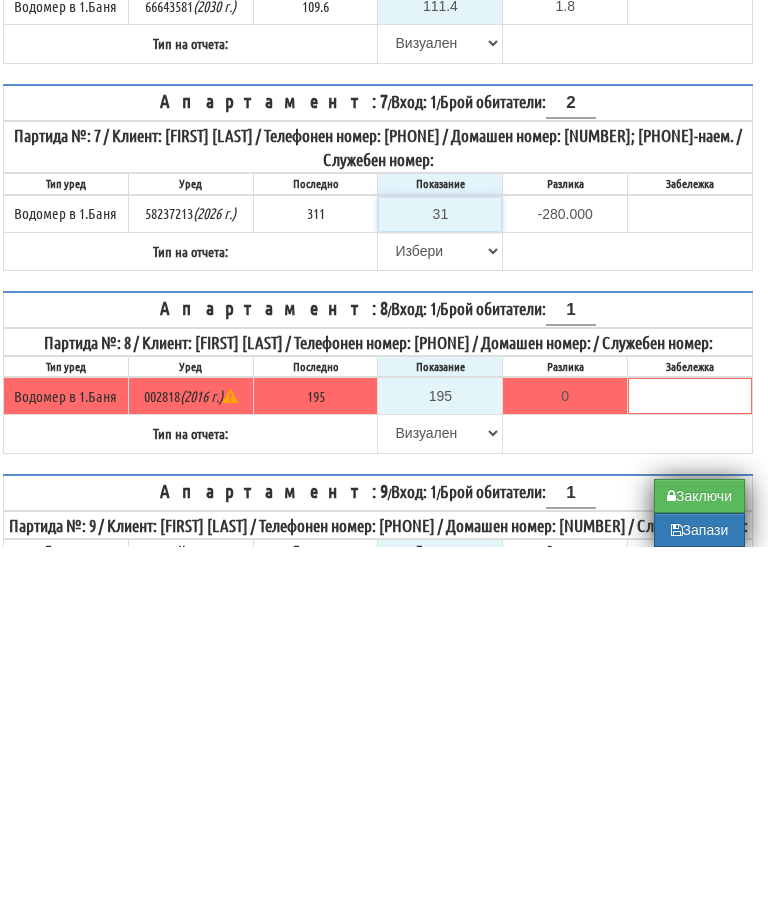 type on "312" 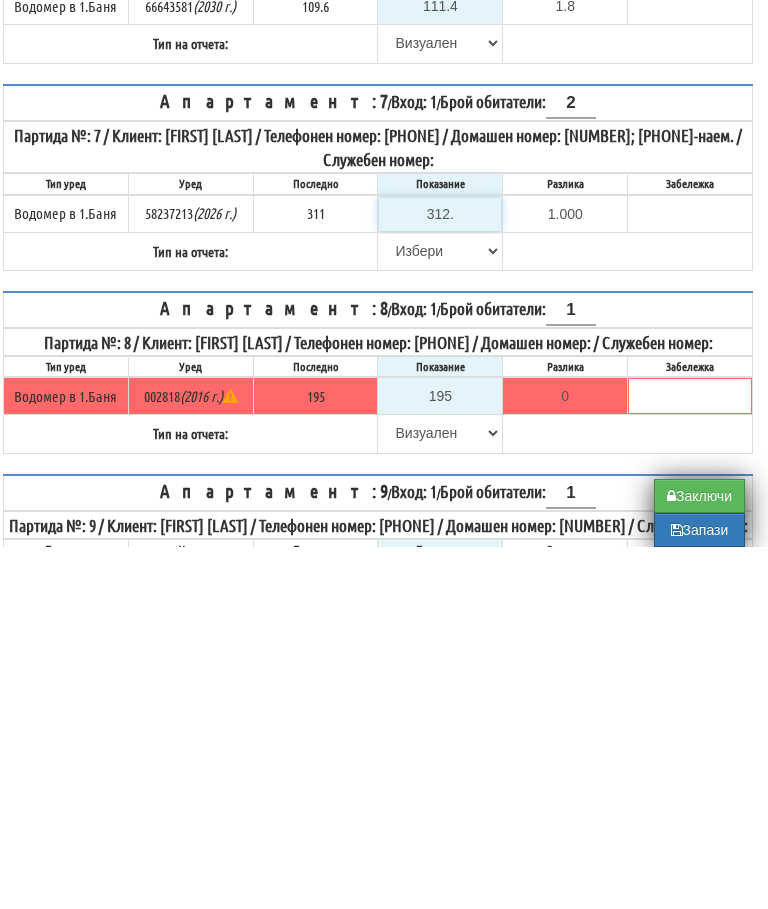 type on "312.6" 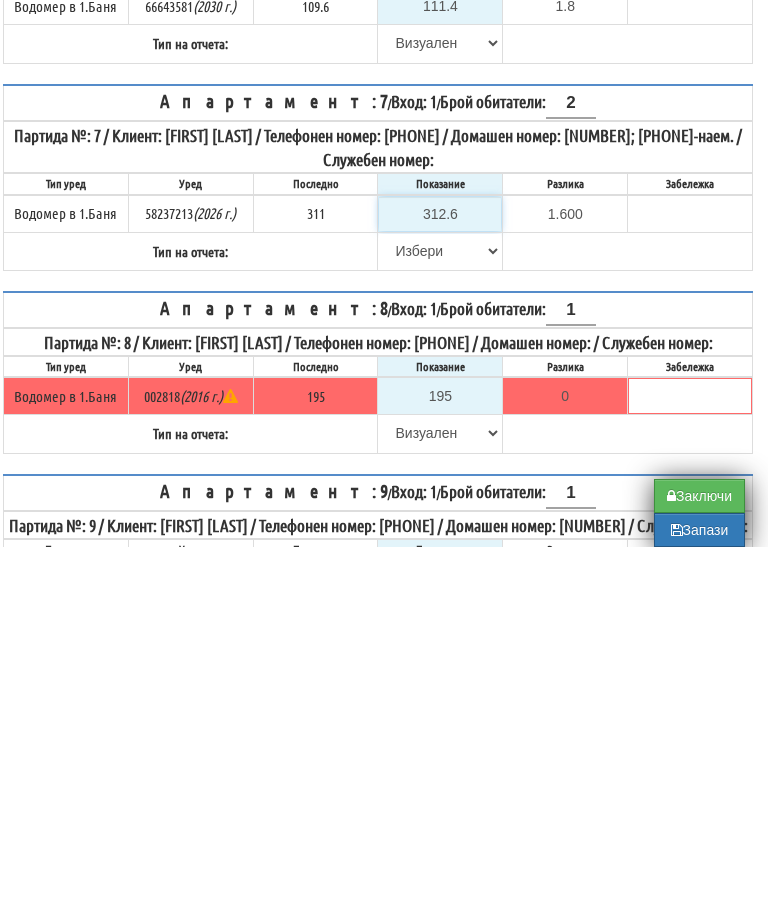 type on "312.6" 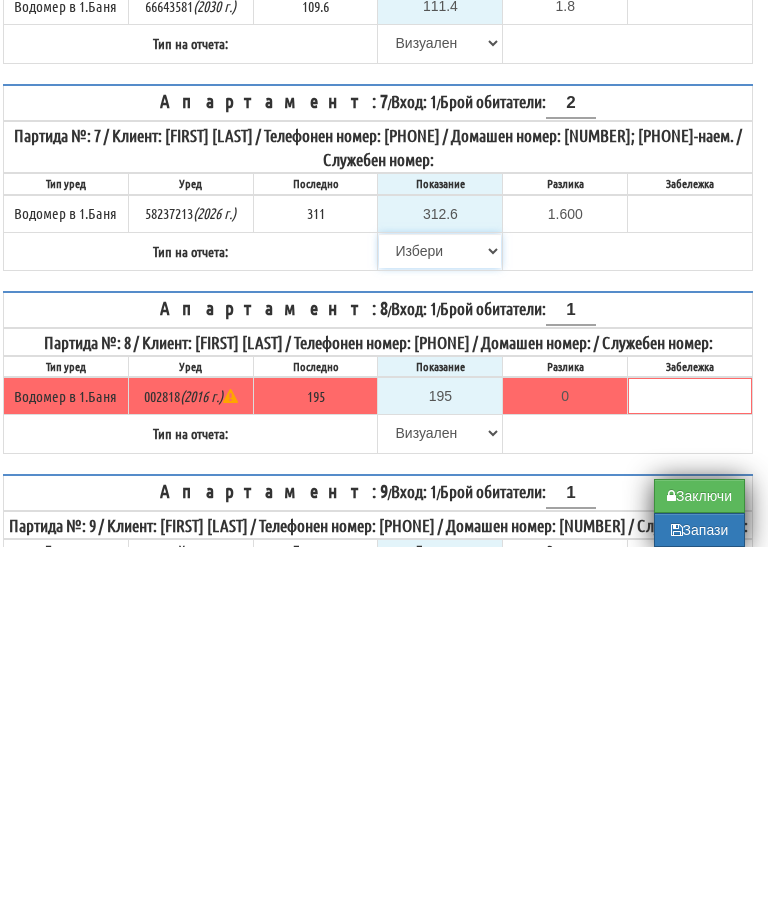 click on "Избери
Визуален
Телефон
Бележка
Неосигурен достъп
Самоотчет
Служебно
Дистанционен" at bounding box center (440, 613) 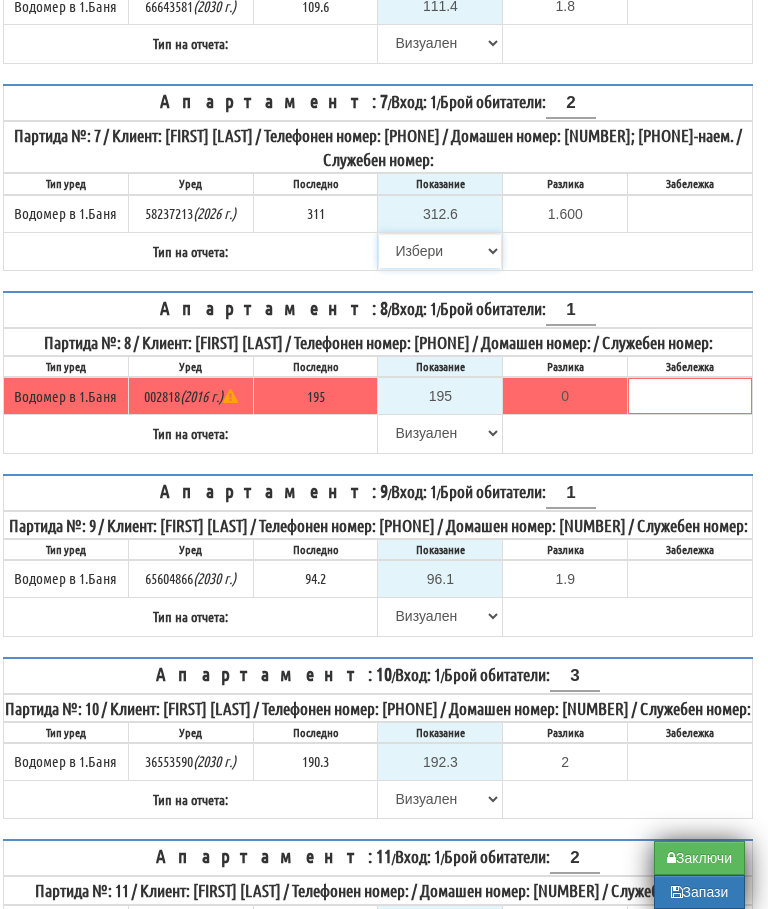 select on "89c75930-9bfd-e511-80be-8d5a1dced85a" 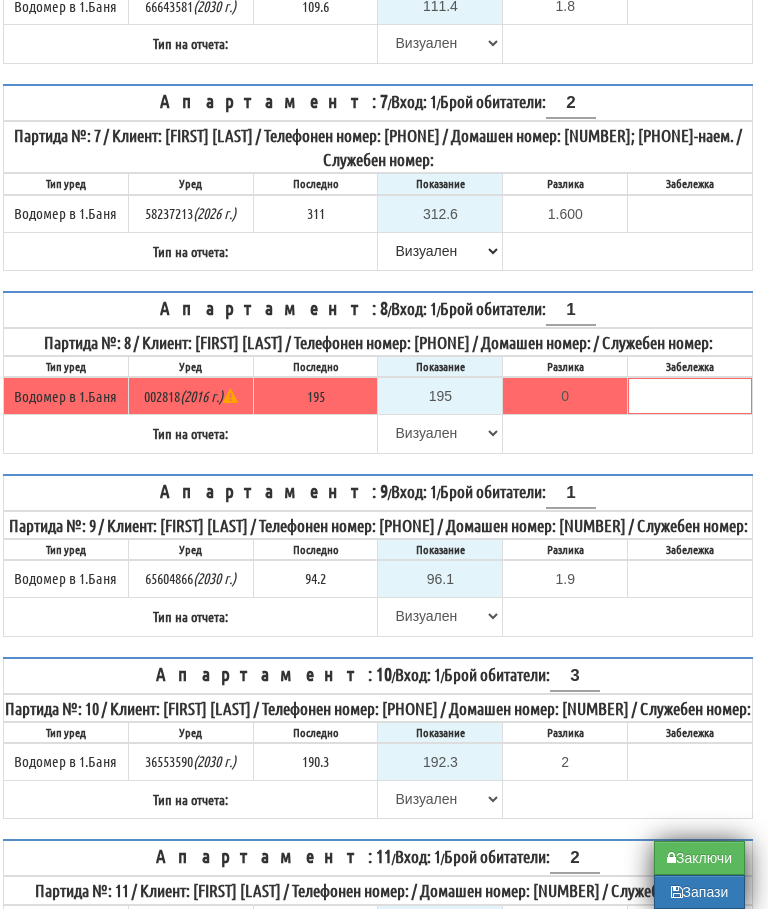 click on "Запази" at bounding box center (699, 892) 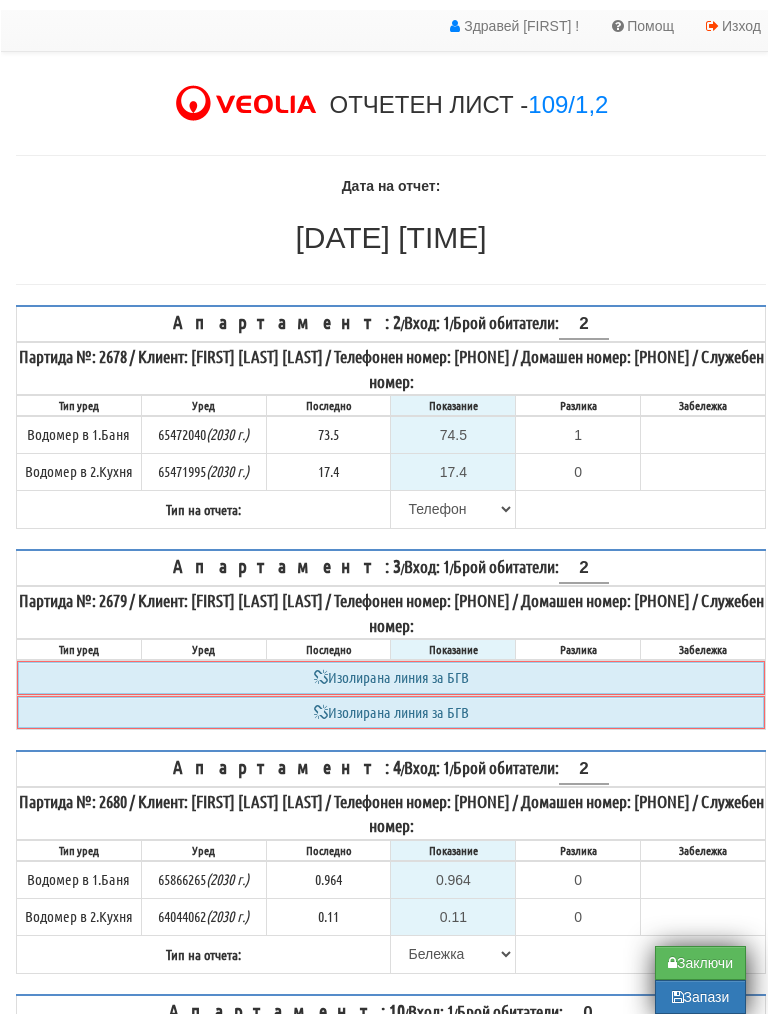scroll, scrollTop: 0, scrollLeft: 0, axis: both 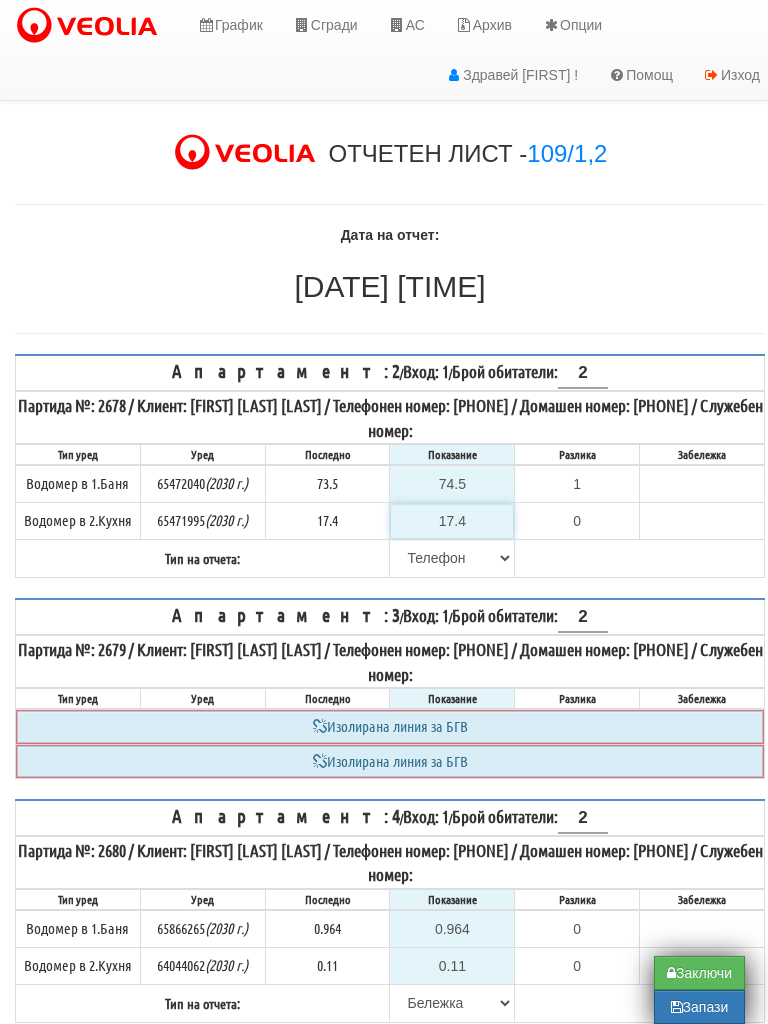 click on "17.4" at bounding box center (452, 521) 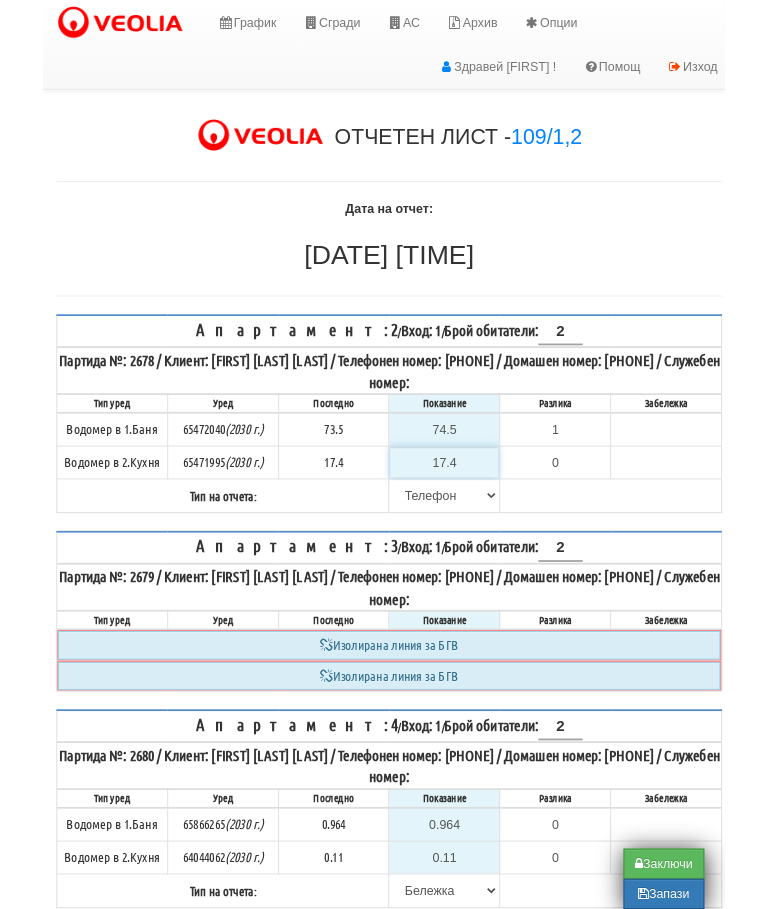 scroll, scrollTop: 0, scrollLeft: 12, axis: horizontal 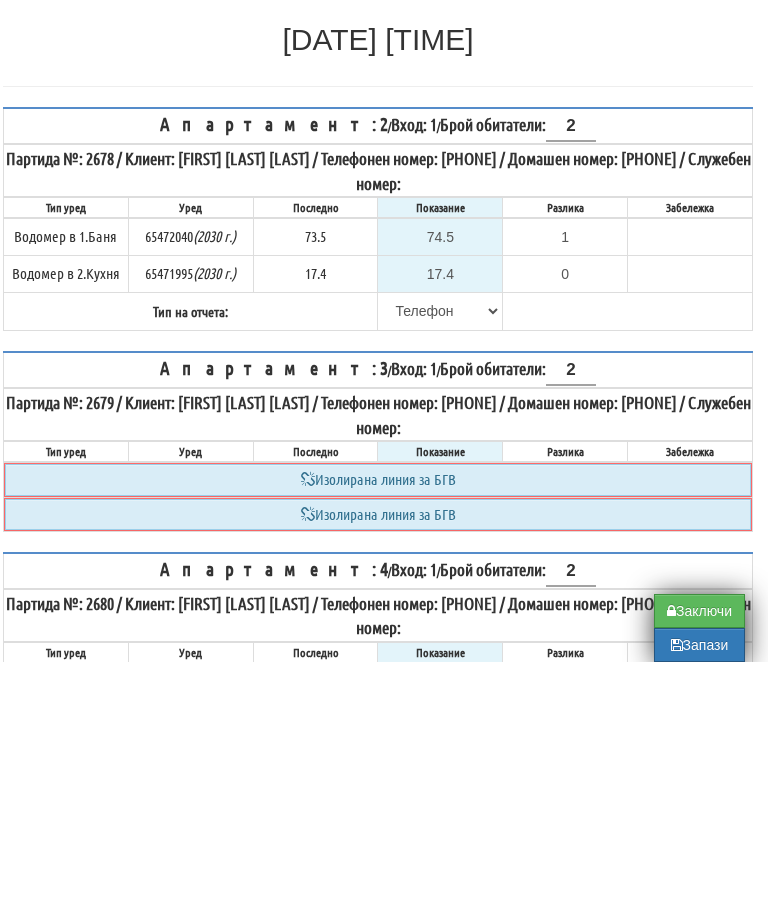 click on "Апартамент:
2
/
Вход:
1
/
Брой обитатели:
2
Партида №:
2678
/
Клиент:
[FIRST] [LAST] [LAST] /
Телефонен номер:
[PHONE] /
Домашен номер:
[PHONE]  /
Служебен номер:
Тип уред
Уред
Последно
Показание
Разлика
Забележка" at bounding box center [378, 466] 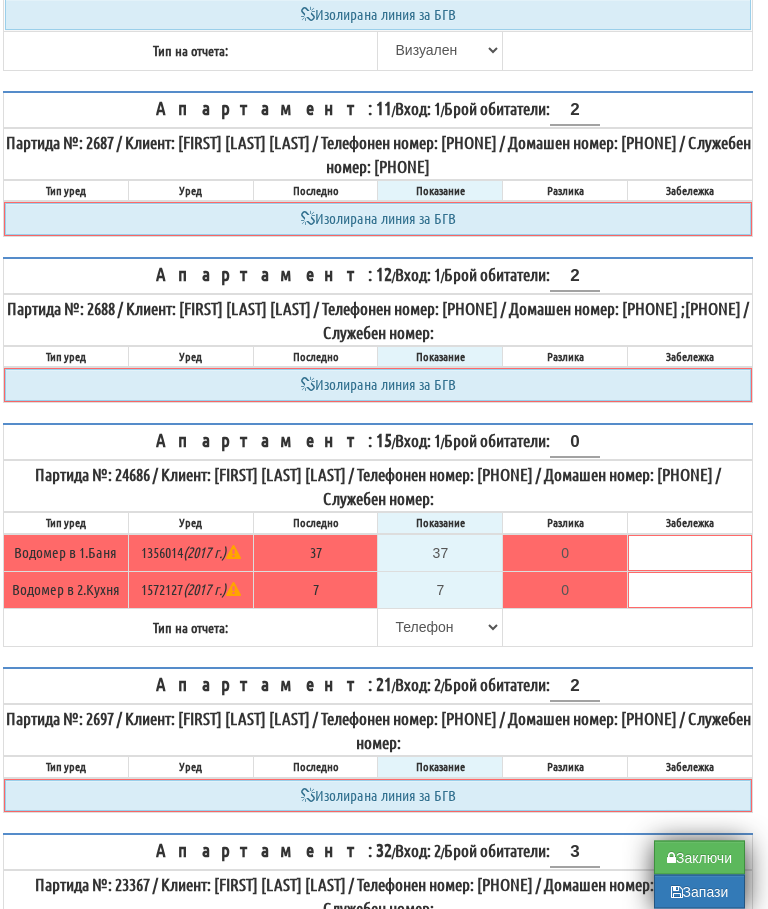 scroll, scrollTop: 1194, scrollLeft: 12, axis: both 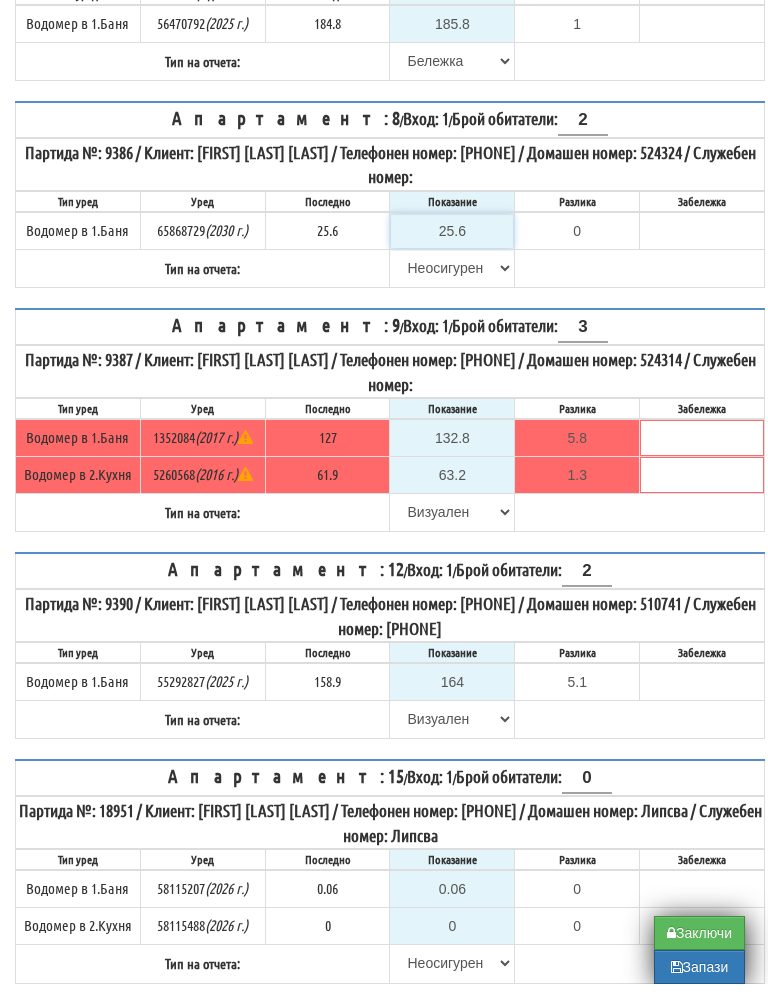 click on "25.6" at bounding box center (452, 251) 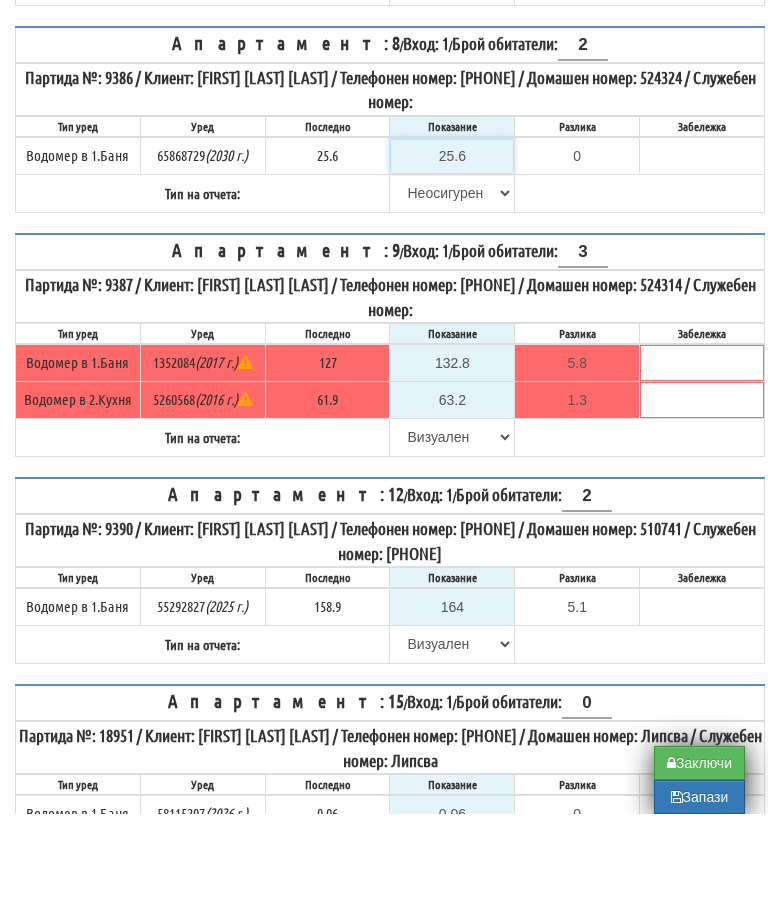 type on "2" 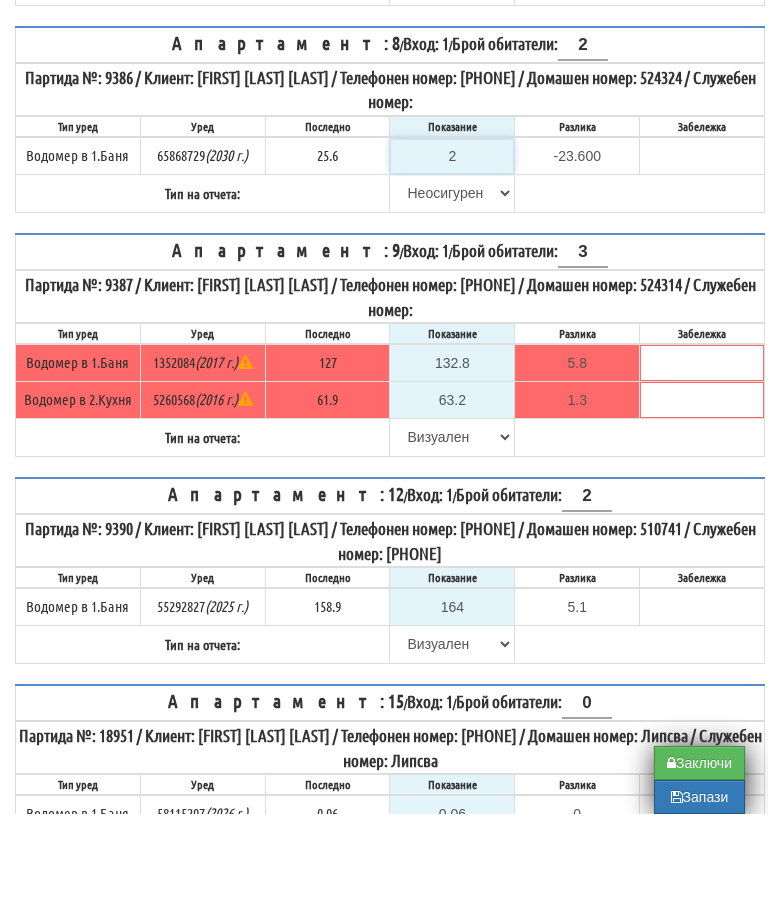 type on "26" 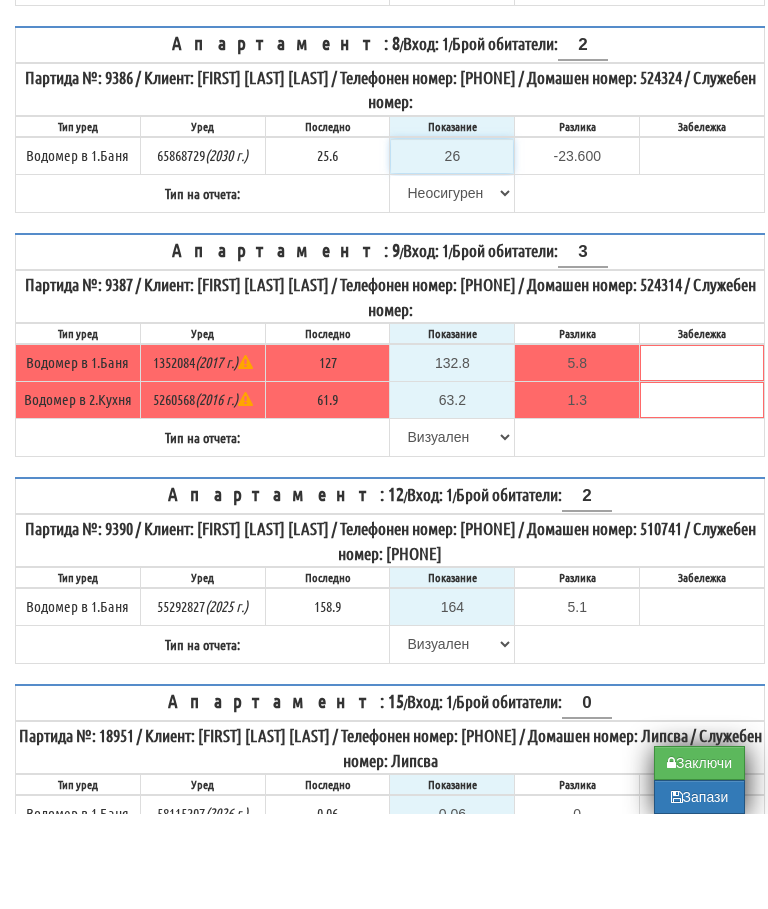 type on "0.400" 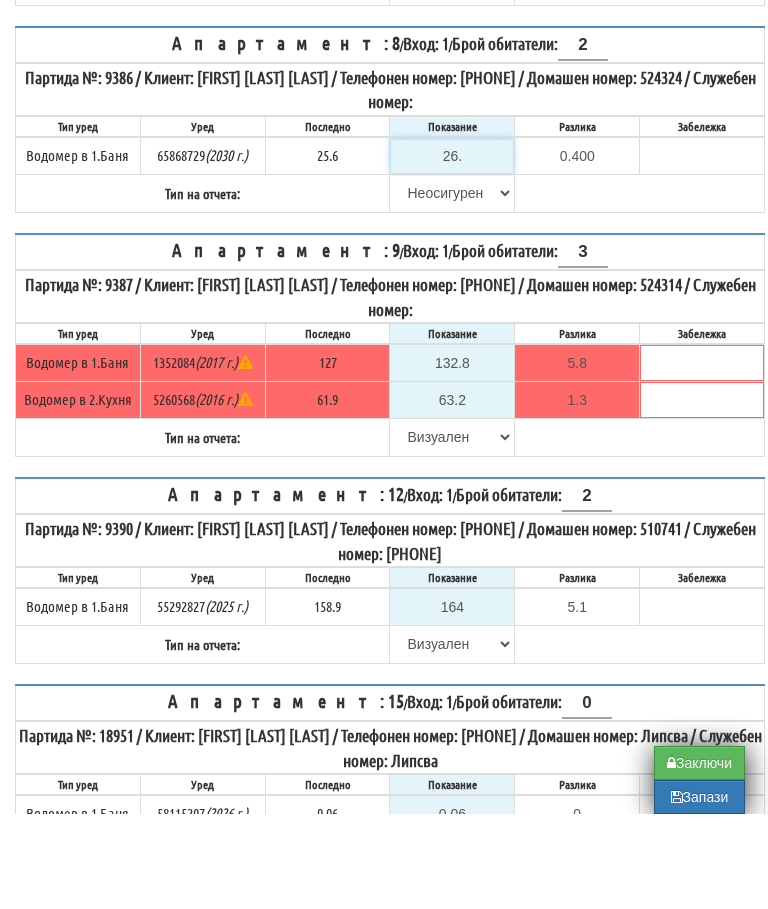 type on "26.9" 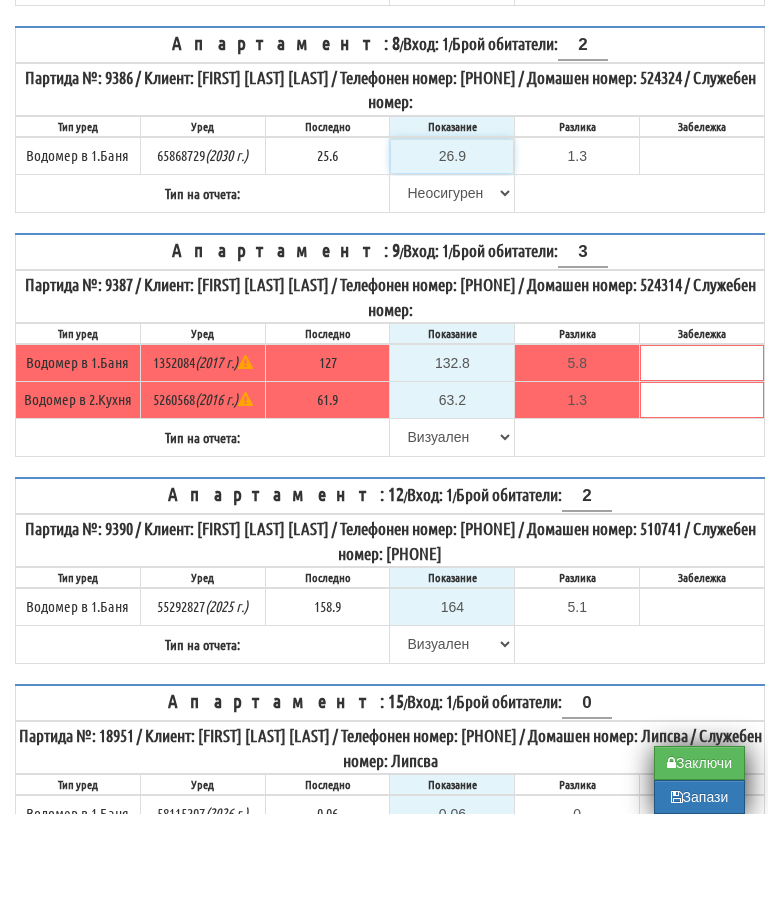 type on "26.9" 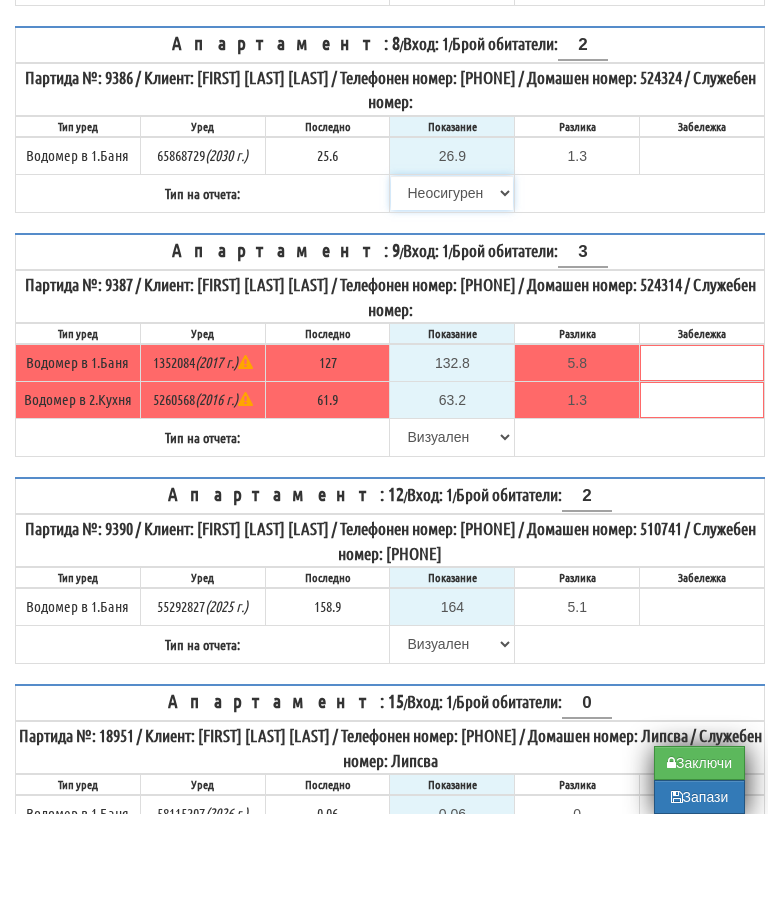 click on "Избери
Визуален
Телефон
Бележка
Неосигурен достъп
Самоотчет
Служебно
Дистанционен" at bounding box center [452, 288] 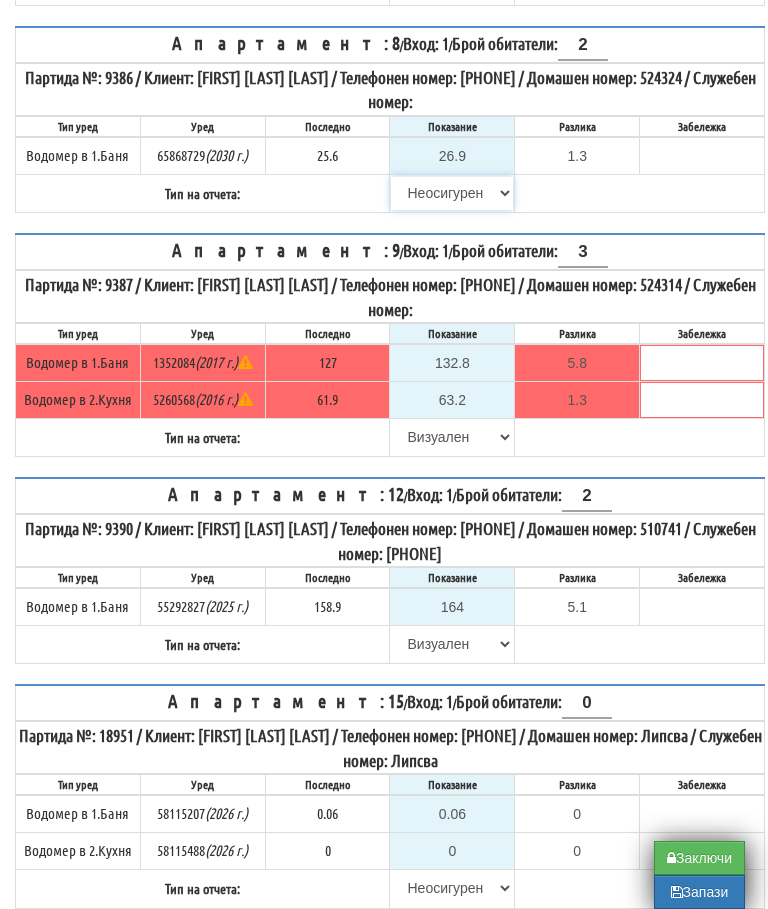 select on "8ac75930-9bfd-e511-80be-8d5a1dced85a" 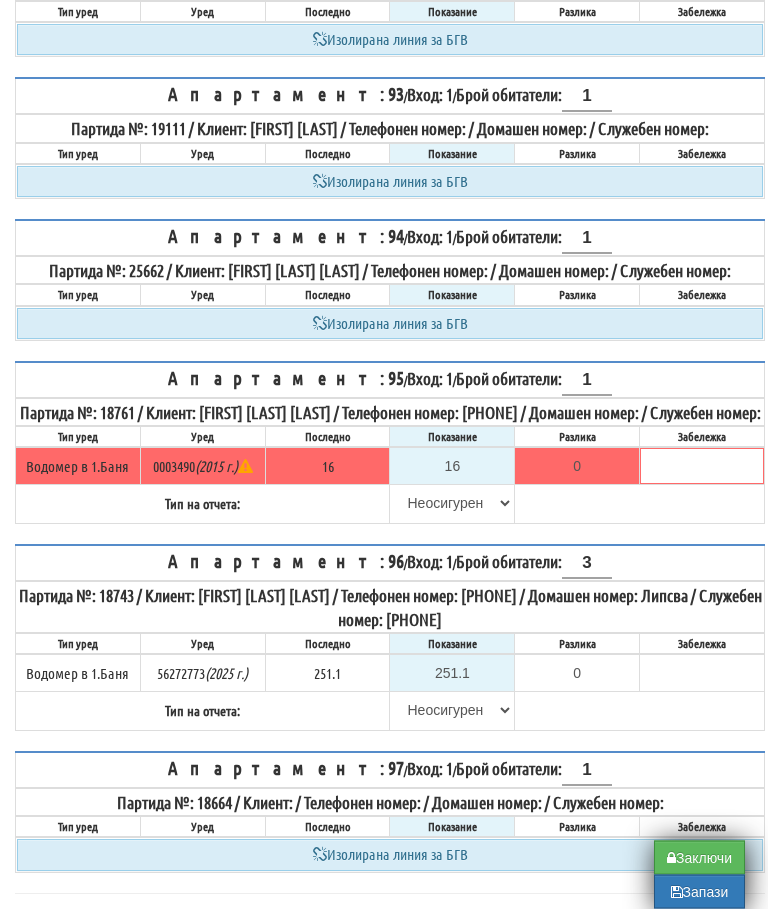 scroll, scrollTop: 6855, scrollLeft: 0, axis: vertical 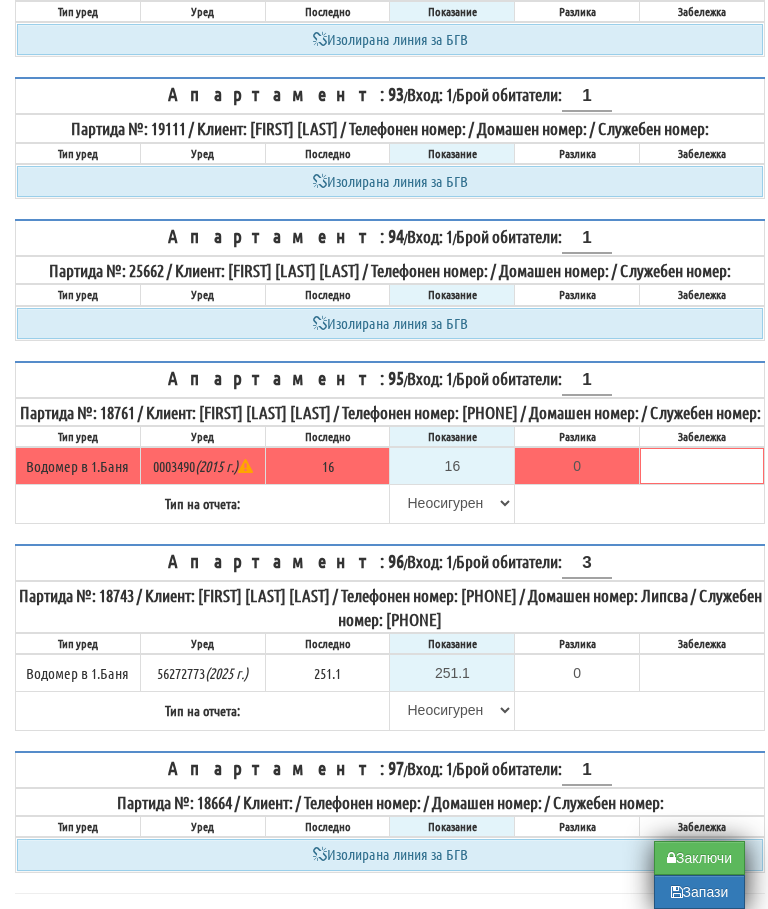 click on "Запази" at bounding box center (699, 892) 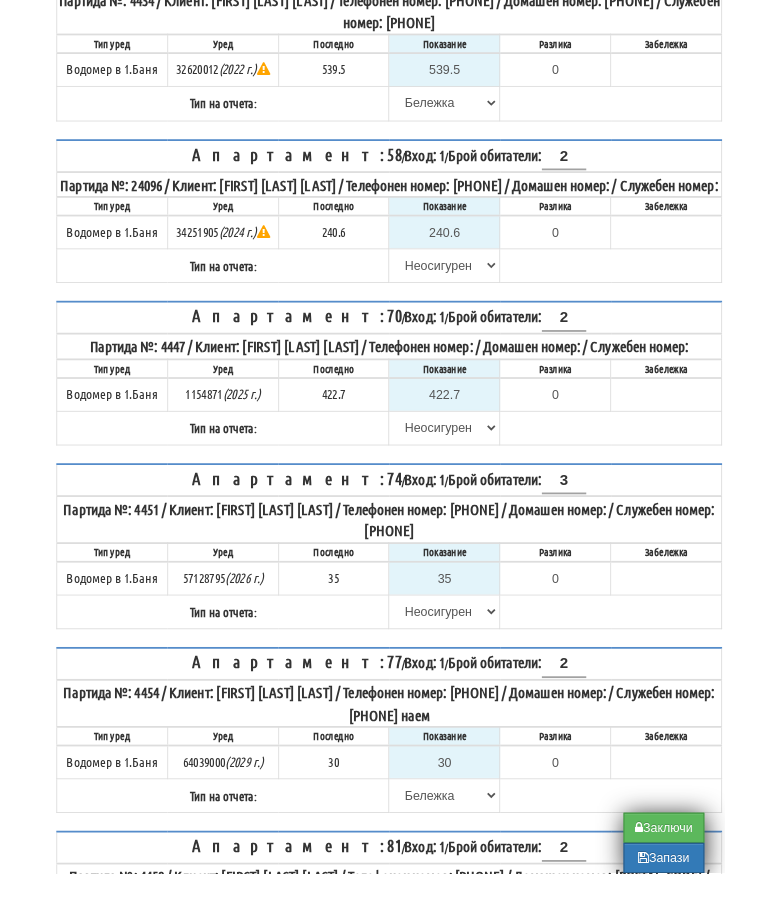 scroll, scrollTop: 4409, scrollLeft: 0, axis: vertical 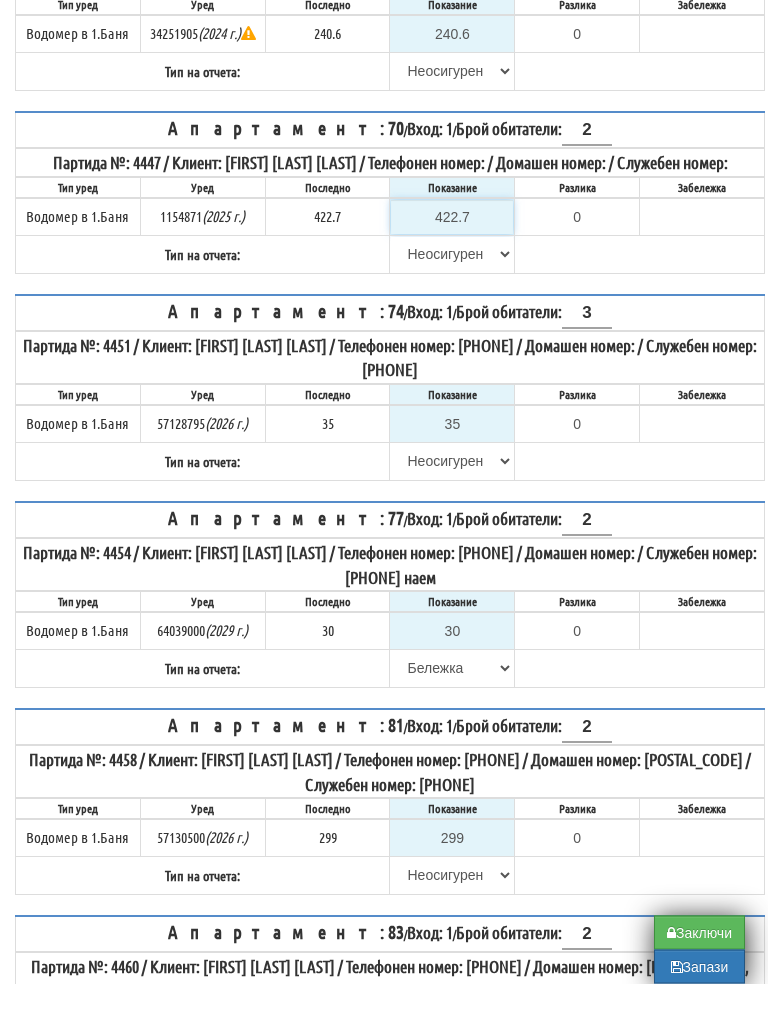 click on "422.7" at bounding box center (452, 258) 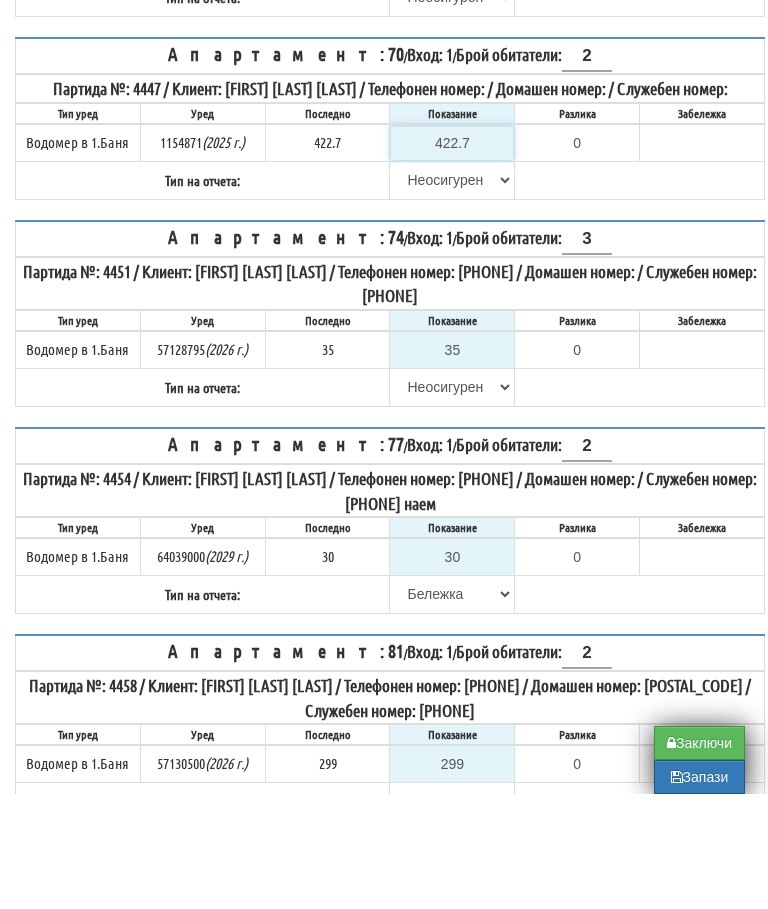 type on "4" 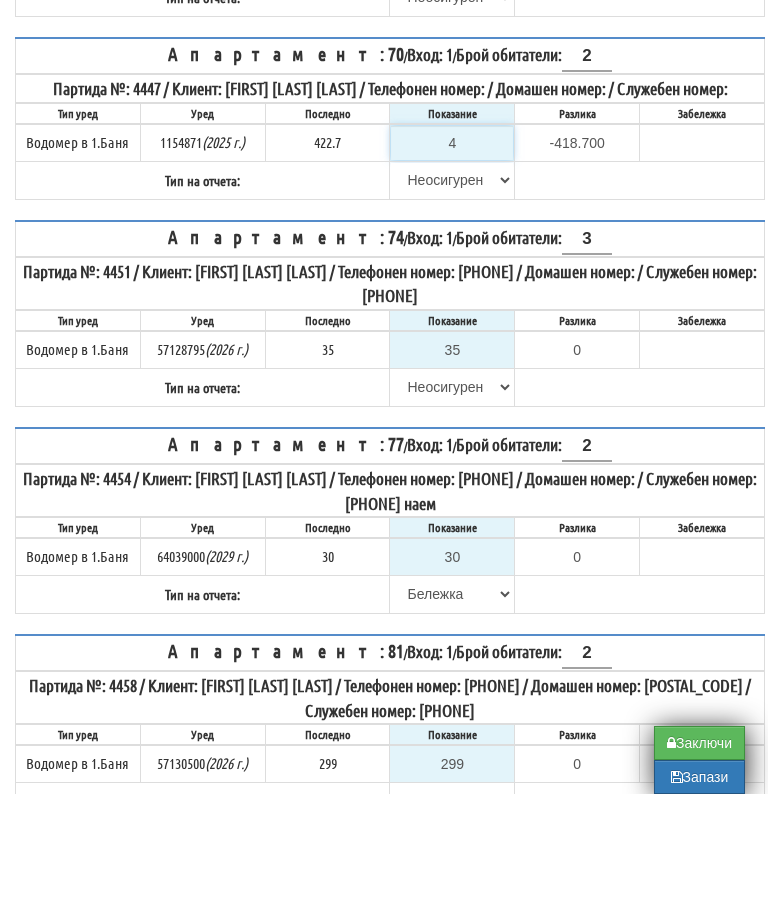 type on "42" 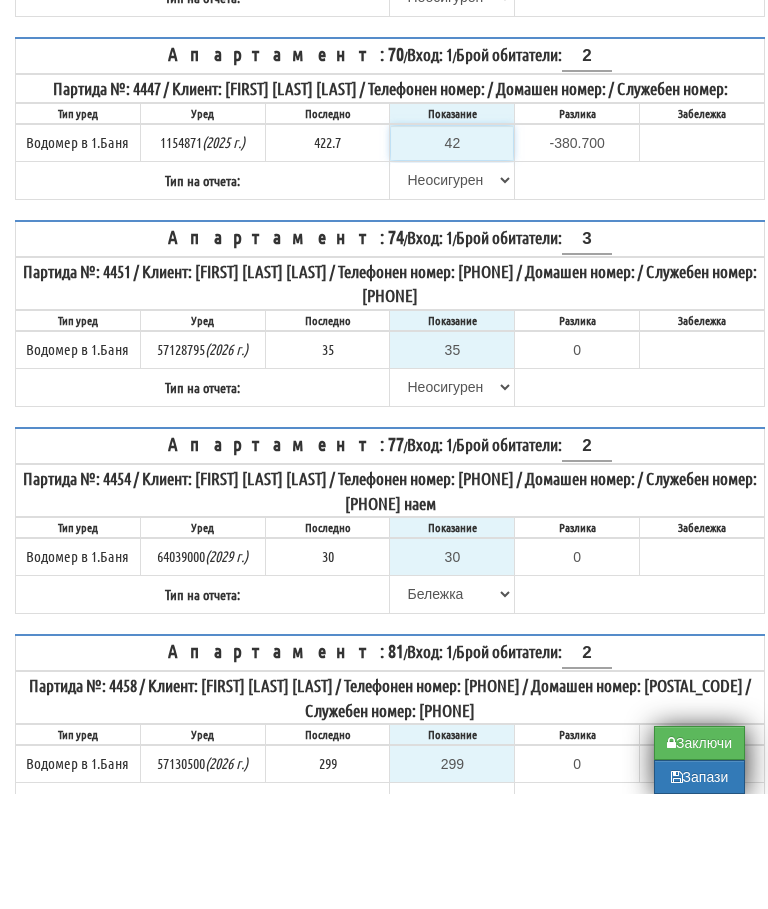 type on "423" 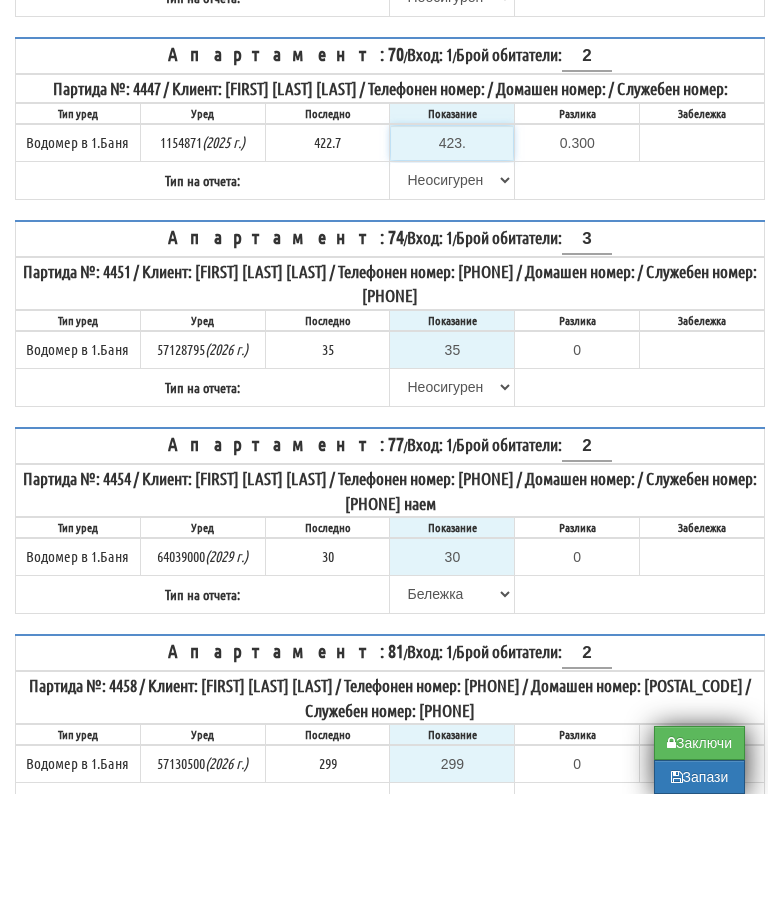 type on "423.7" 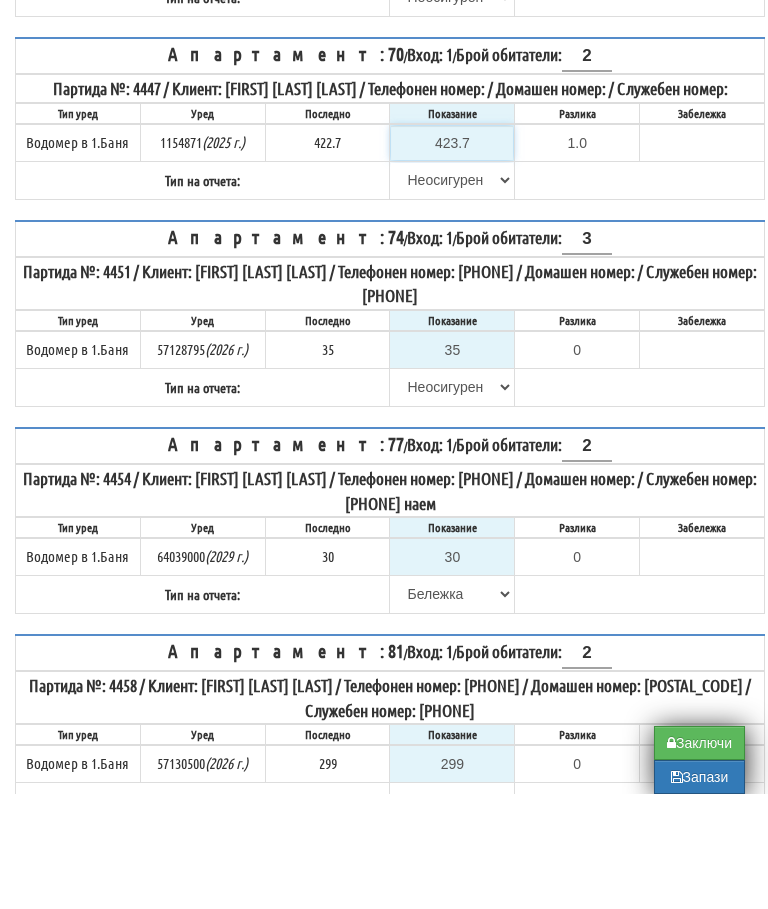 type on "423.7" 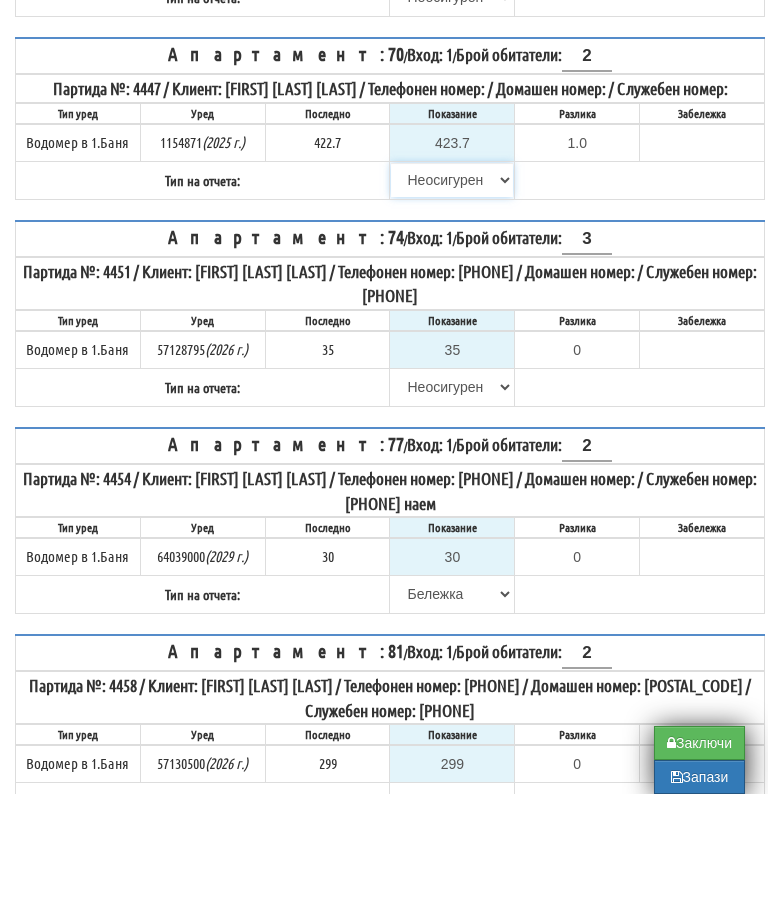 click on "Избери
Визуален
Телефон
Бележка
Неосигурен достъп
Самоотчет
Служебно
Дистанционен" at bounding box center (452, 295) 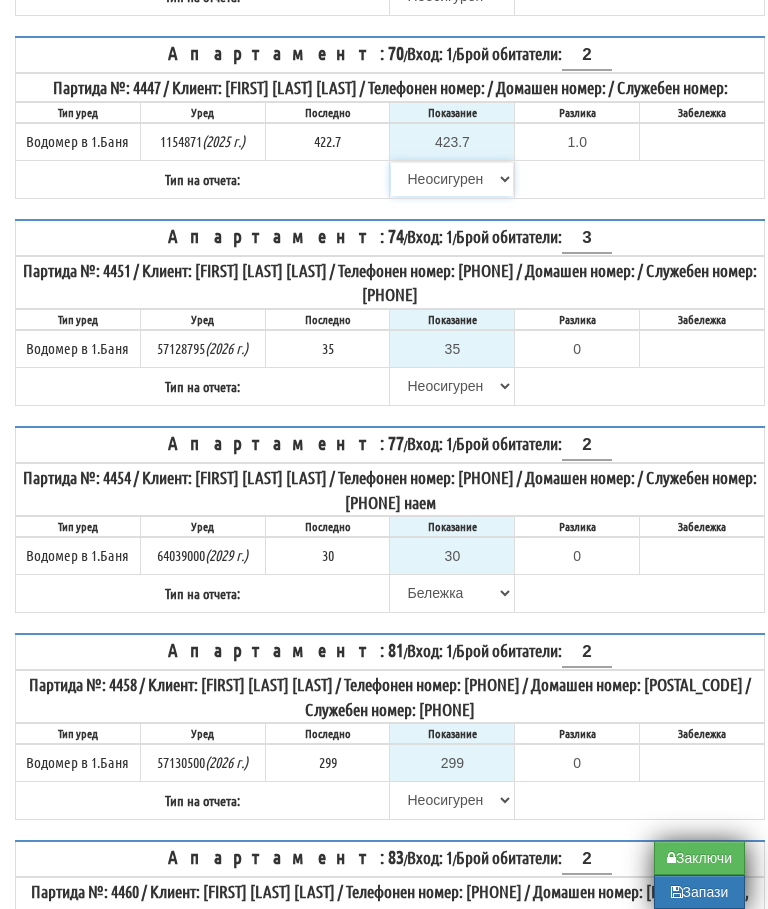 select on "89c75930-9bfd-e511-80be-8d5a1dced85a" 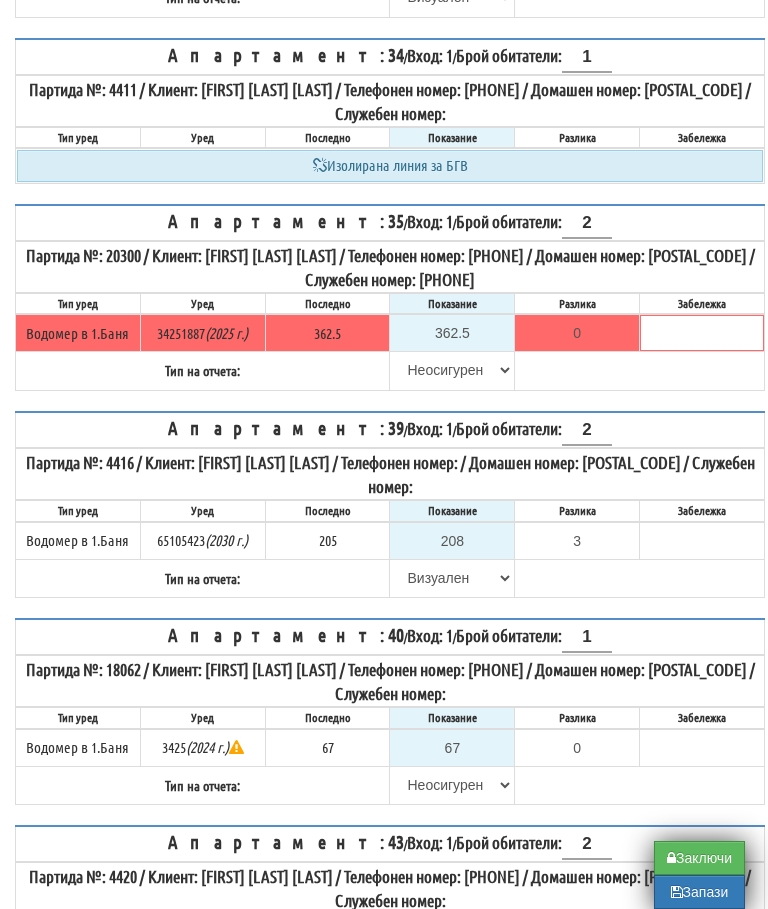 scroll, scrollTop: 2199, scrollLeft: 0, axis: vertical 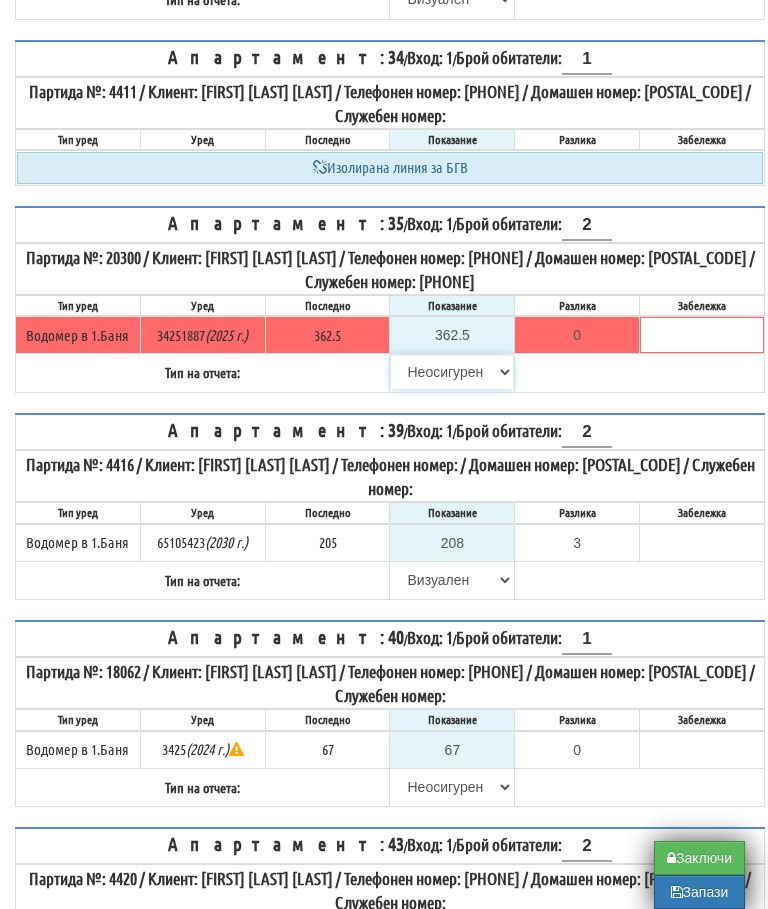 click on "Избери
Визуален
Телефон
Бележка
Неосигурен достъп
Самоотчет
Служебно
Дистанционен" at bounding box center [452, 372] 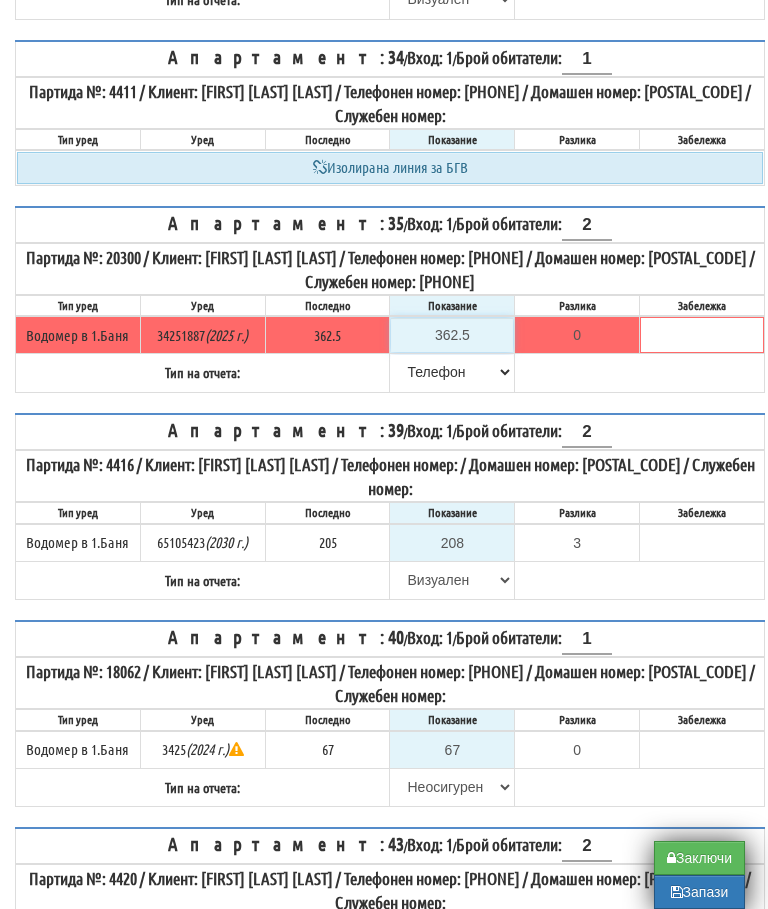 click on "362.5" at bounding box center [452, 335] 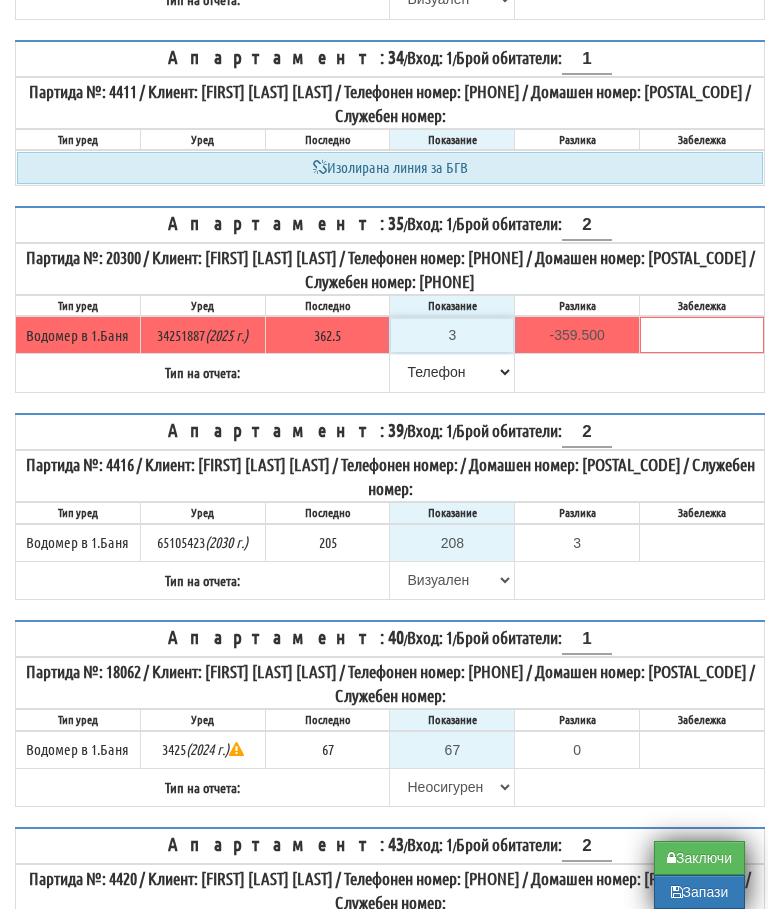type on "36" 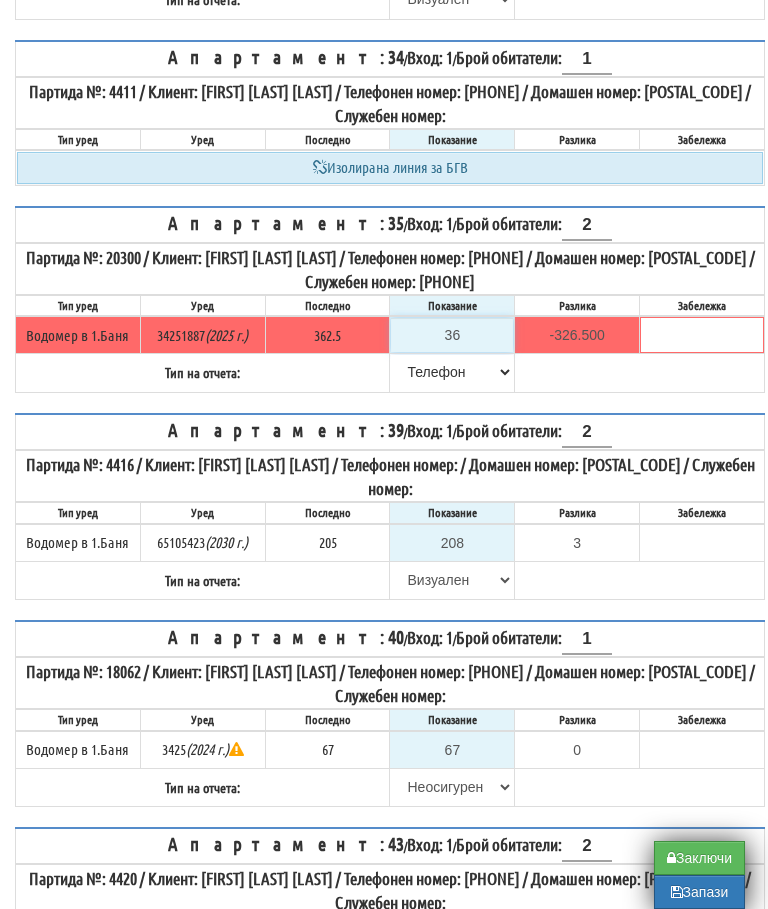 type on "365" 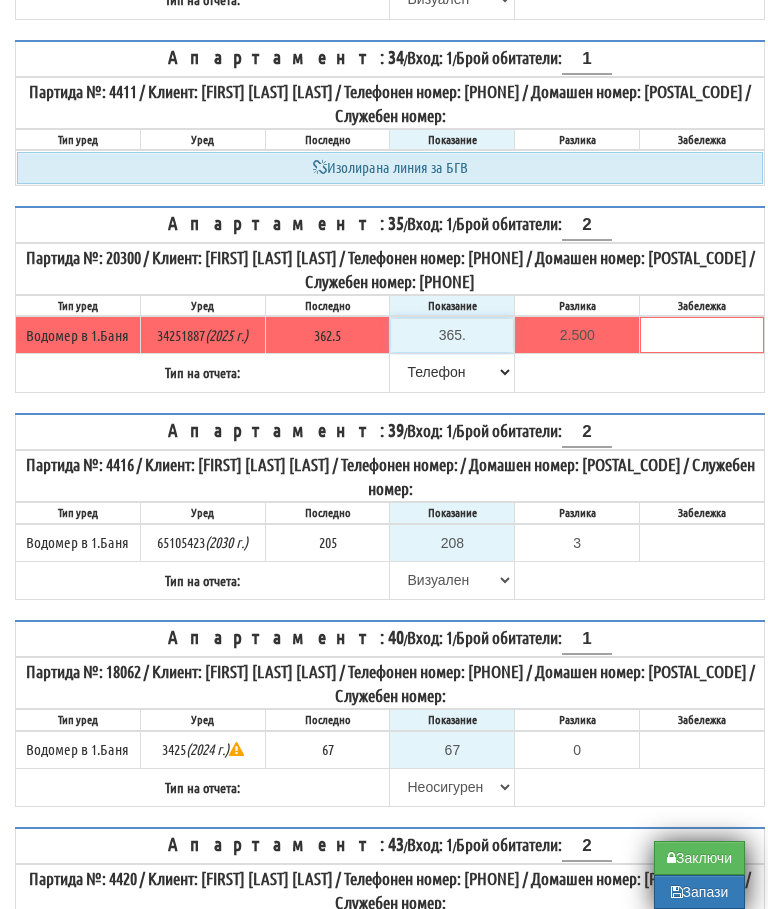 type on "365.2" 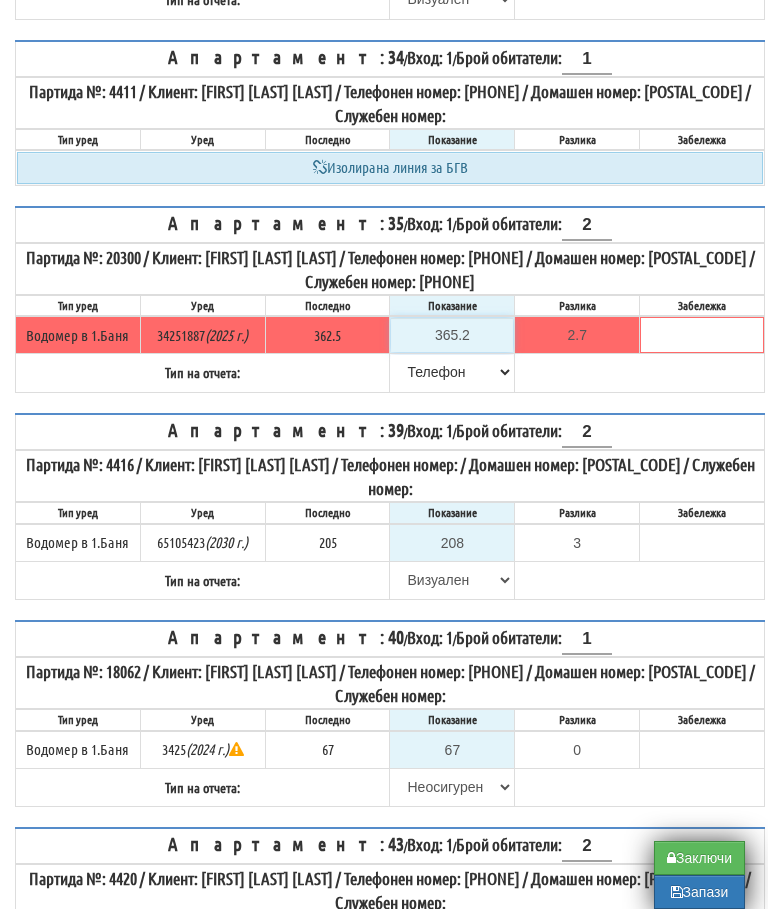 type on "365.2" 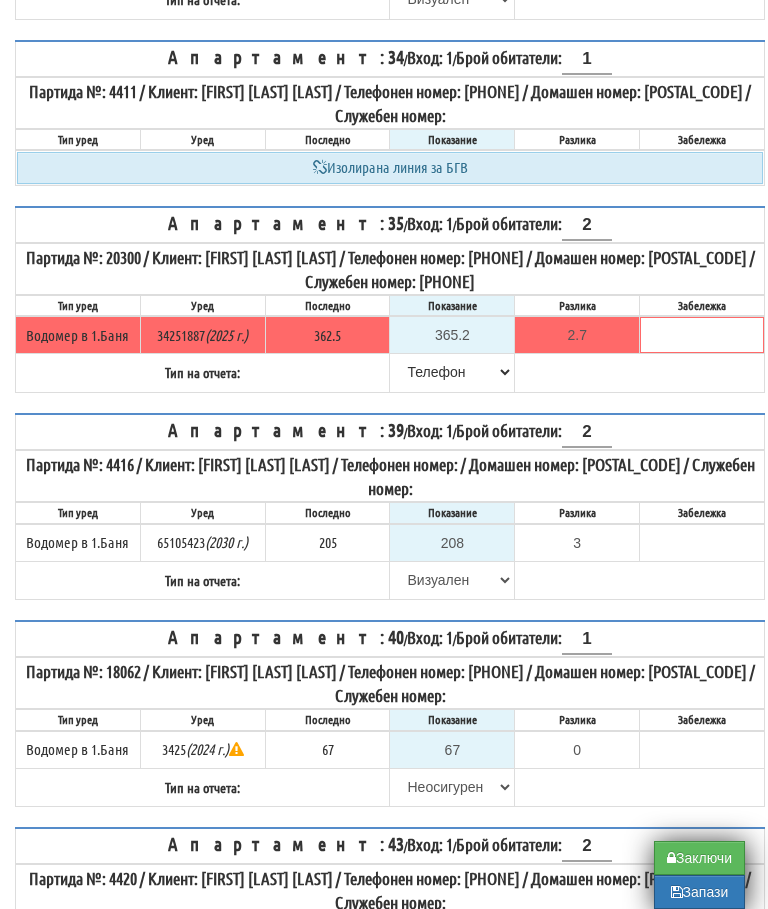 click on "Апартамент:
35
/
Вход:
1
/
Брой обитатели:
2
Партида №:
20300
/
Клиент:
ЙОРДАН ЕВТИМОВ ДИМИТРОВ /
Телефонен номер:
359885680547 /
Домашен номер:
753520  /
Служебен номер:
0883385812
Тип уред
Уред
Последно
Показание
Разлика
Забележка" at bounding box center (390, 299) 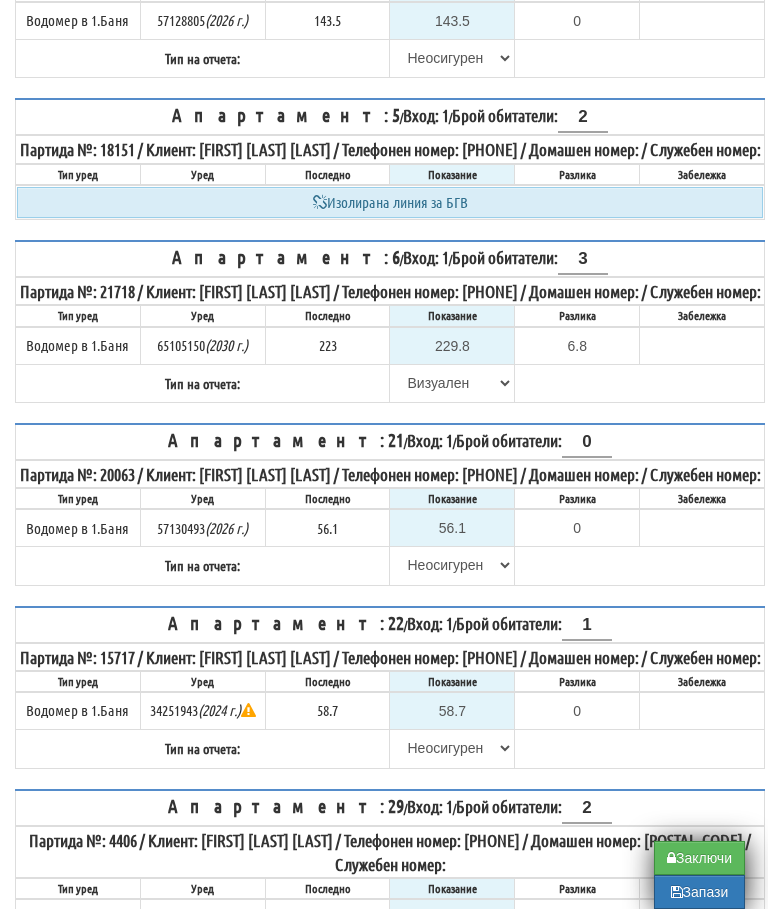 scroll, scrollTop: 852, scrollLeft: 0, axis: vertical 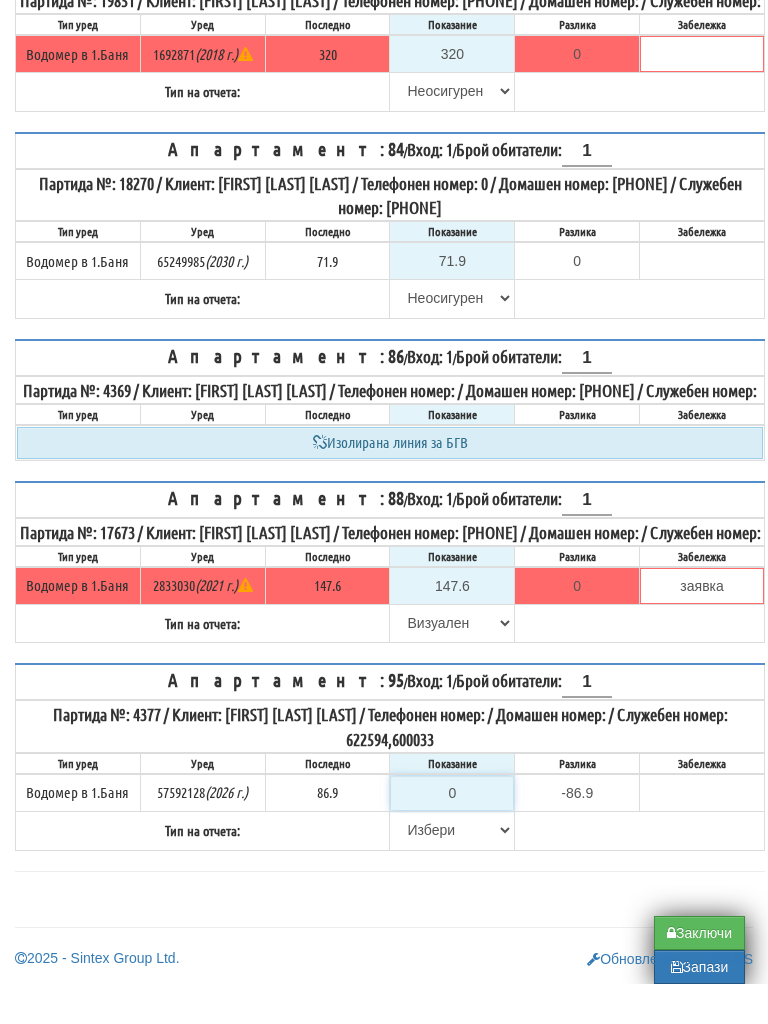 click on "0" at bounding box center [452, 833] 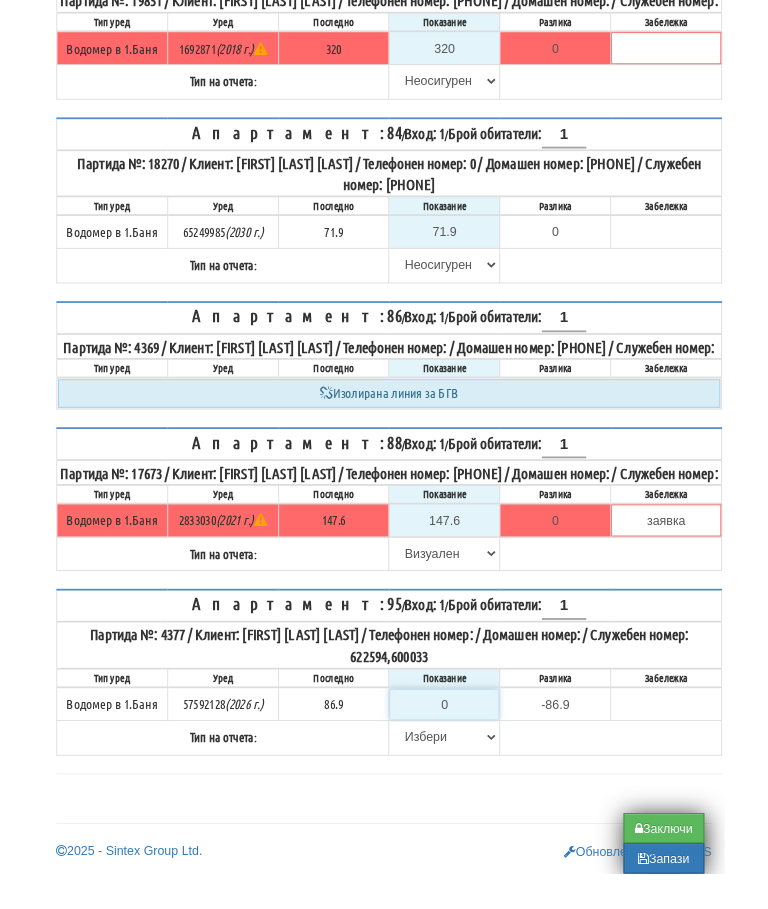 scroll, scrollTop: 3679, scrollLeft: 12, axis: both 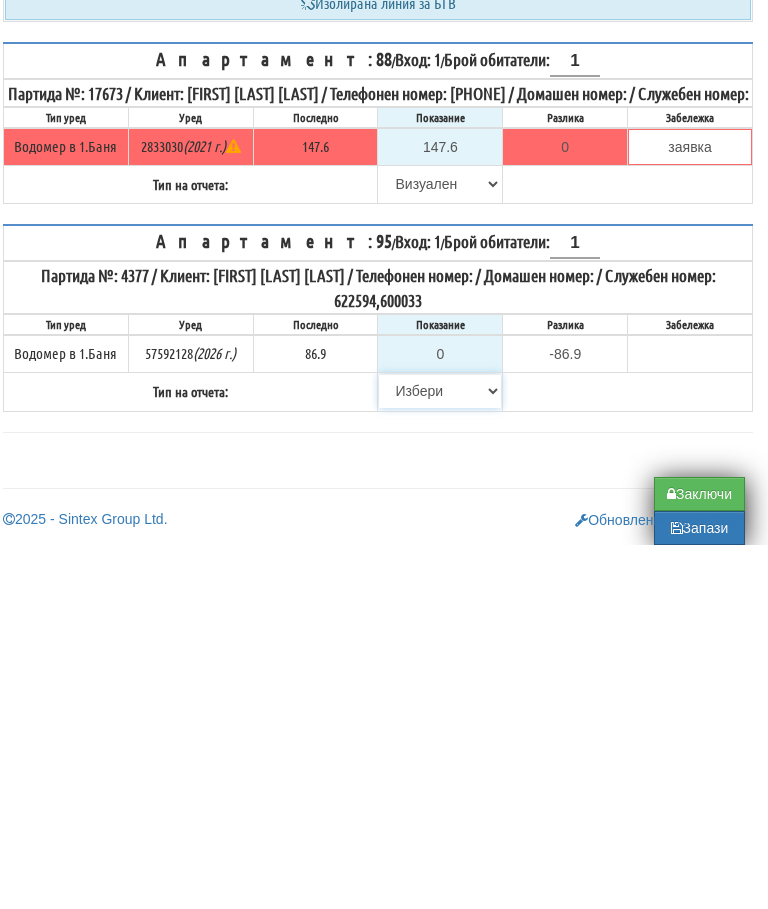 click on "Избери
Визуален
Телефон
Бележка
Неосигурен достъп
Самоотчет
Служебно
Дистанционен" at bounding box center [440, 755] 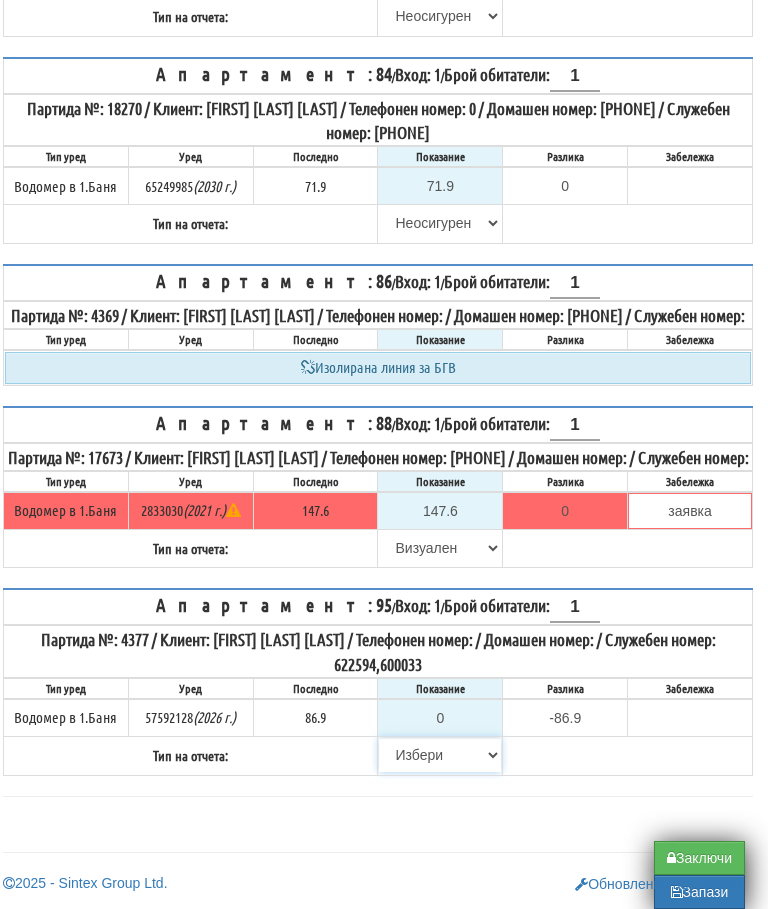 select on "8cc75930-9bfd-e511-80be-8d5a1dced85a" 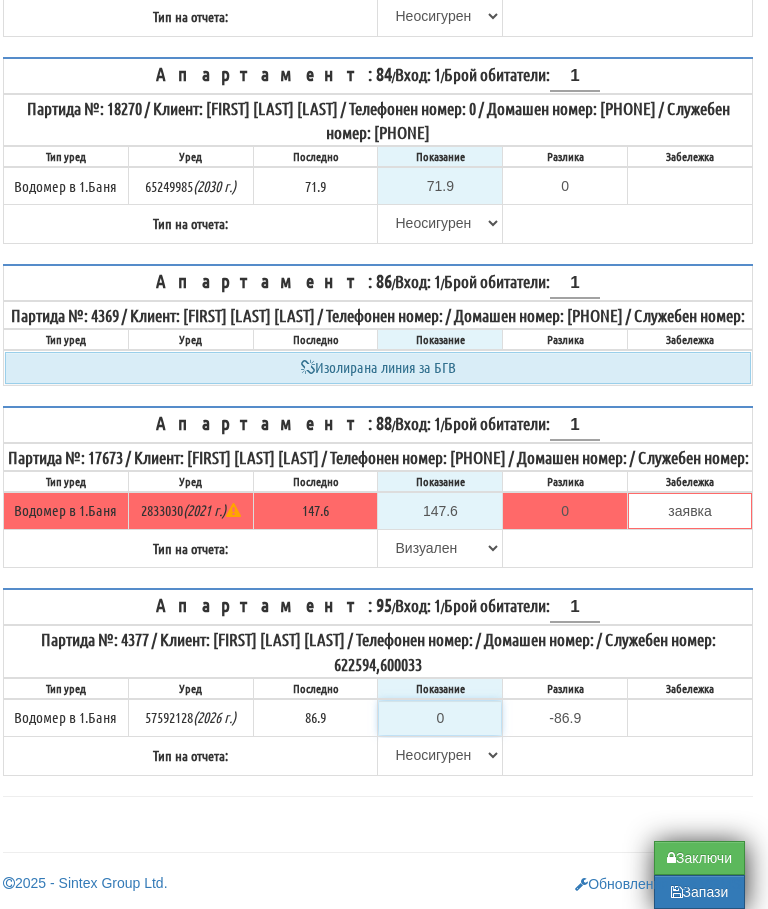 type on "86.9" 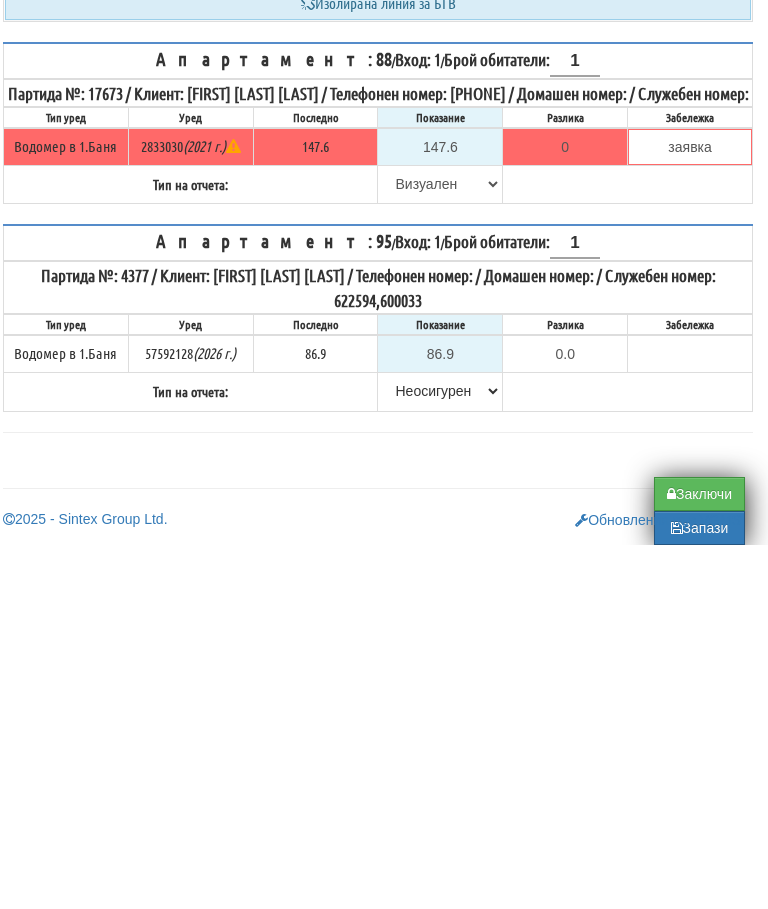 click on "ОТЧЕТЕН ЛИСТ -  119/1
Дата на отчет:
31/07/2025 17:00:09
31/07/2025 17:00:09
Апартамент:
6
/
Вход:
1
/
Брой обитатели:
1
Тип уред
Уред
Последно
Показание" at bounding box center [378, -1274] 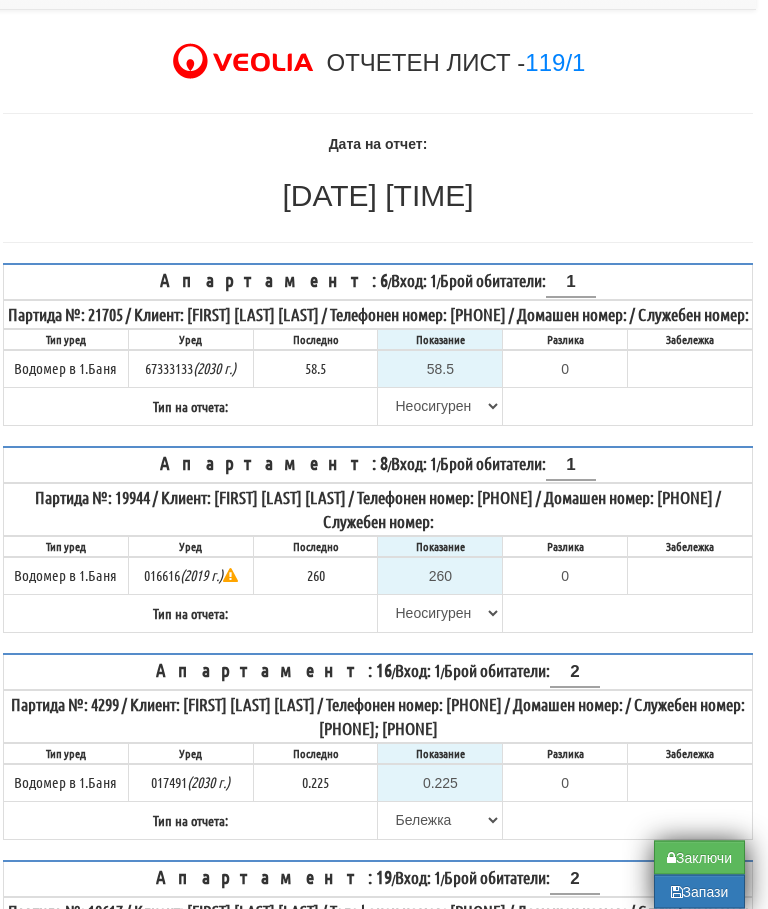 scroll, scrollTop: 0, scrollLeft: 12, axis: horizontal 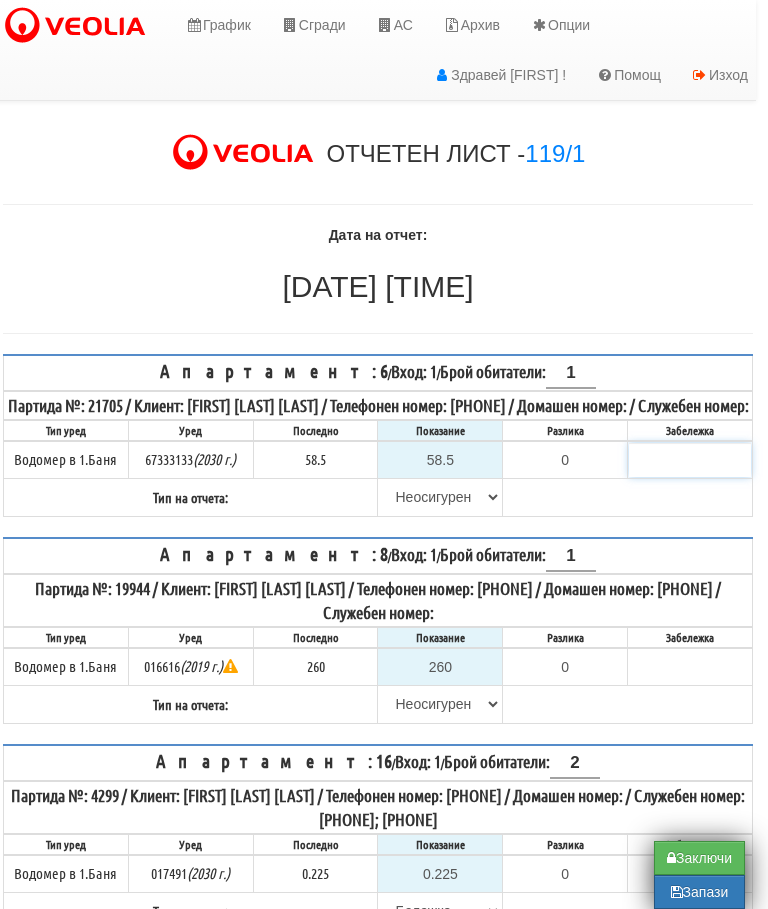 click at bounding box center [690, 460] 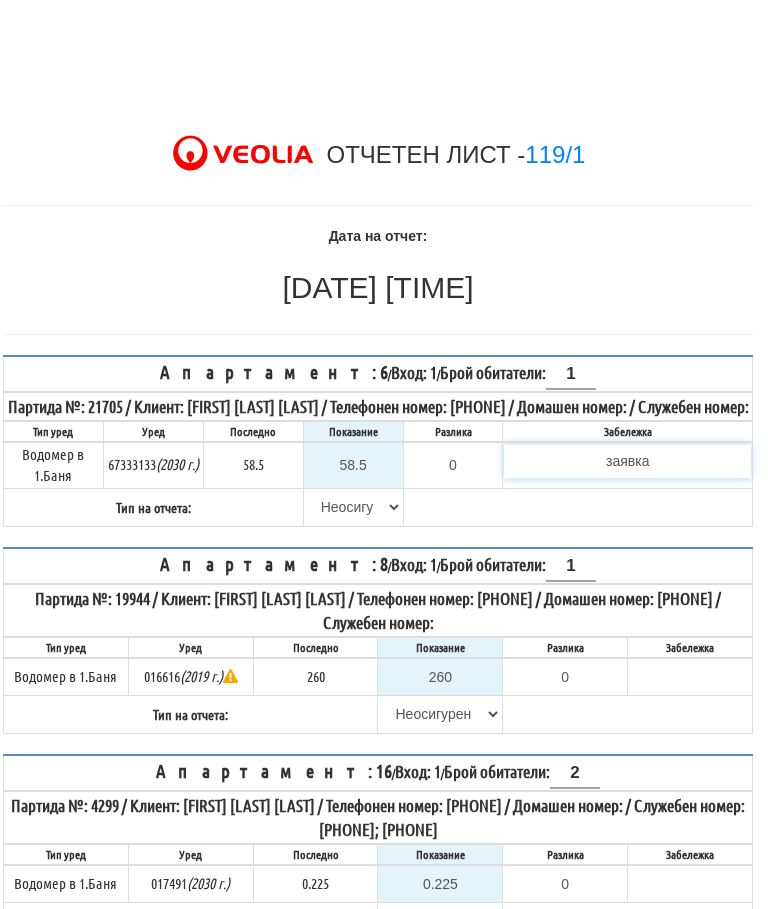 scroll, scrollTop: 114, scrollLeft: 12, axis: both 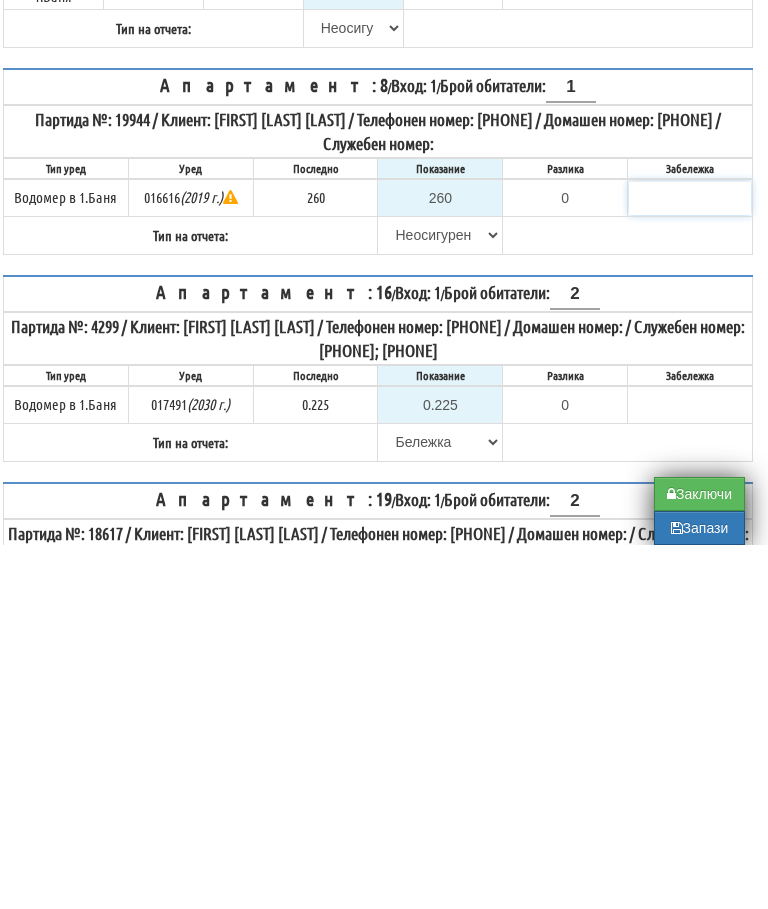 click at bounding box center [690, 562] 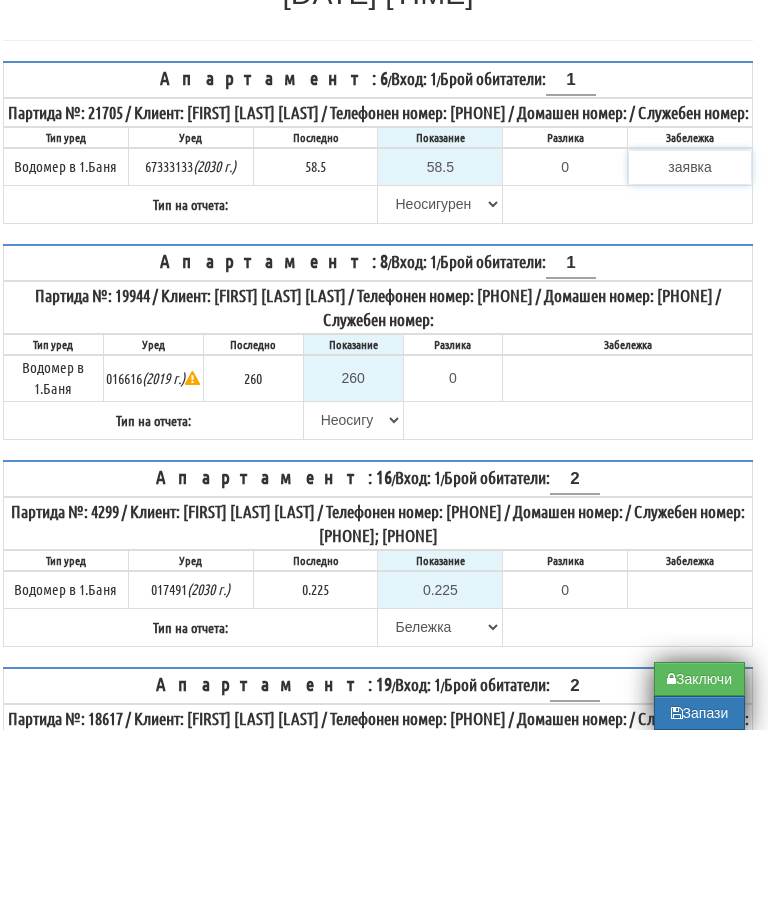 click on "заявка" at bounding box center (690, 346) 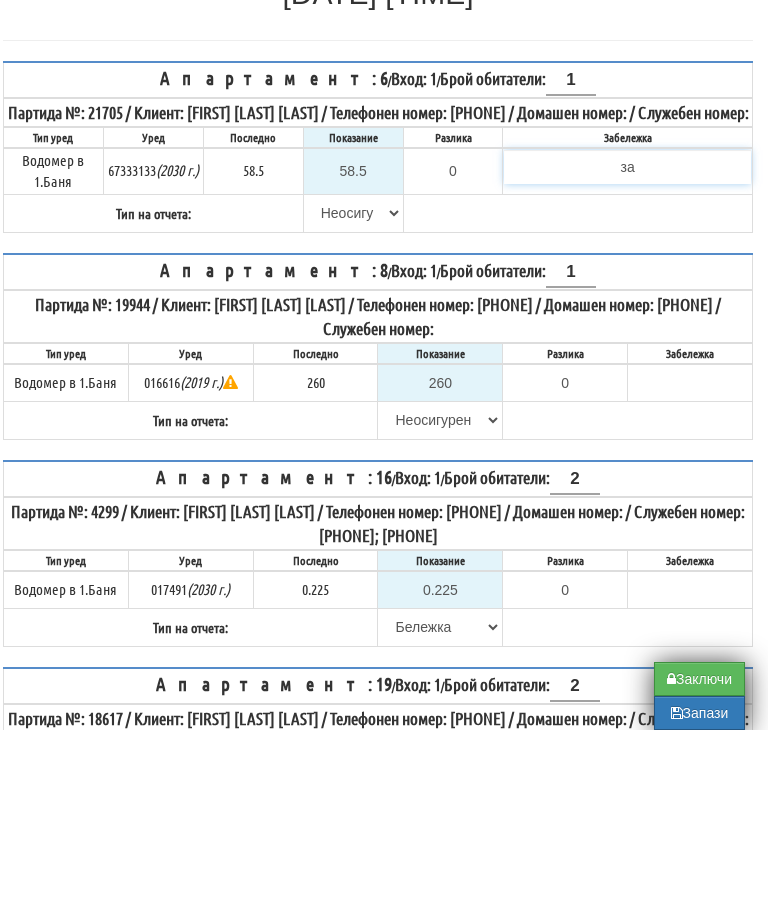 type on "з" 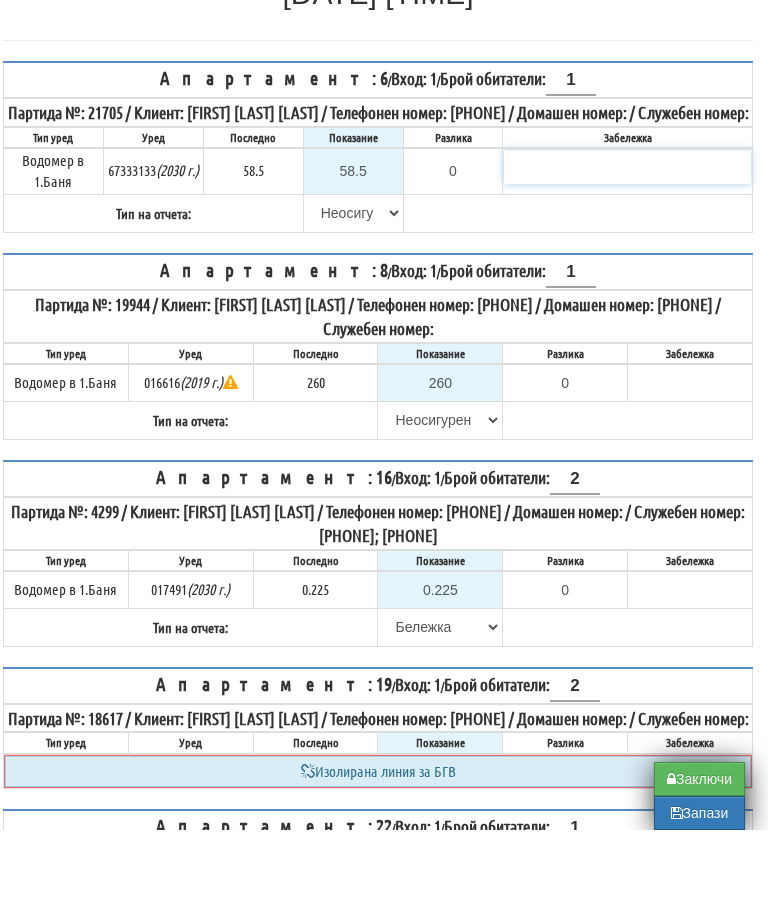 scroll, scrollTop: 219, scrollLeft: 12, axis: both 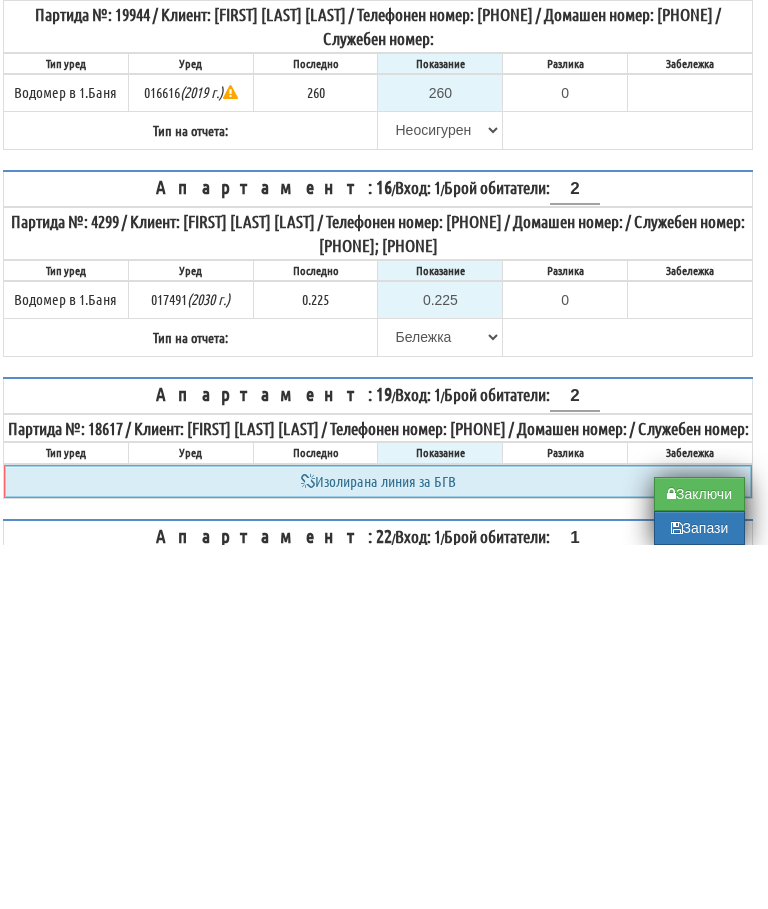 type 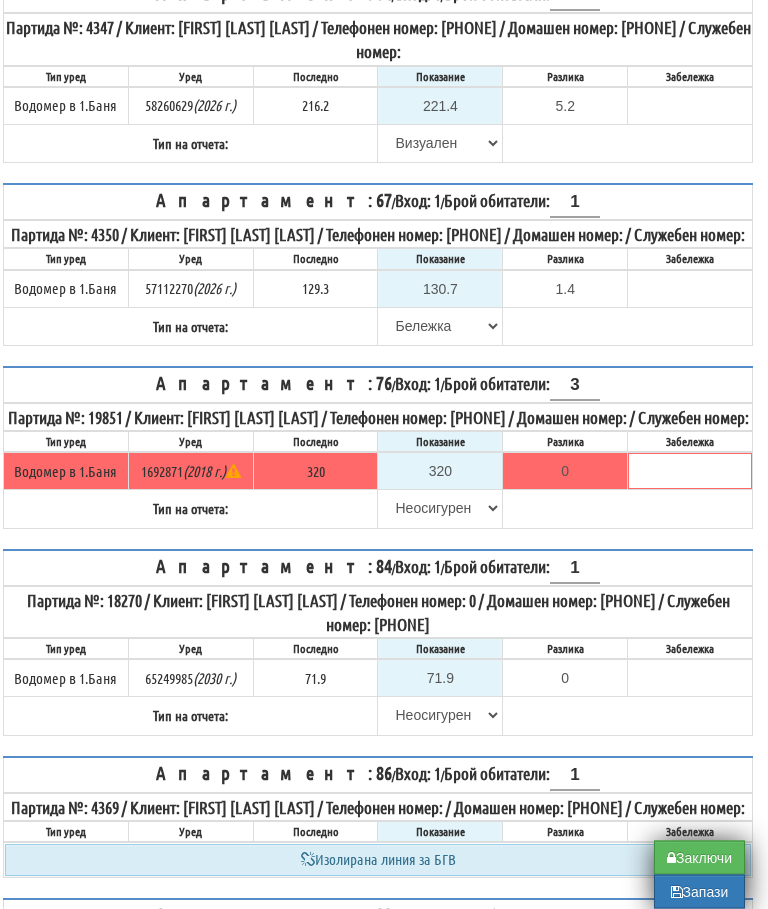 scroll, scrollTop: 3009, scrollLeft: 12, axis: both 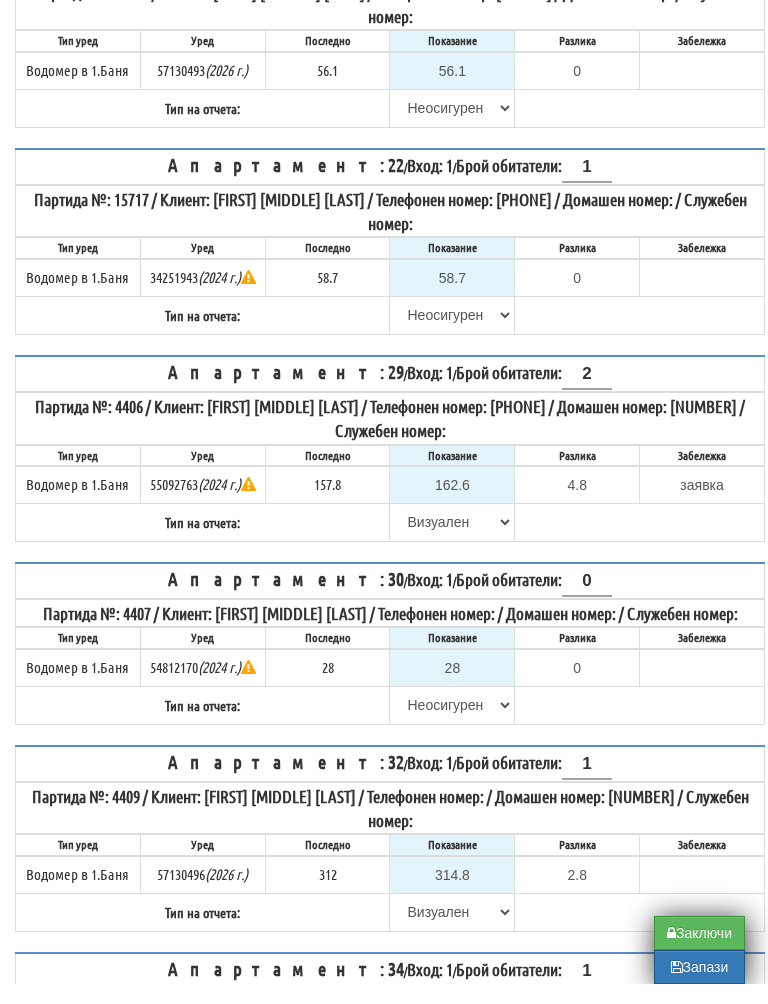 click on "Запази" at bounding box center [699, 987] 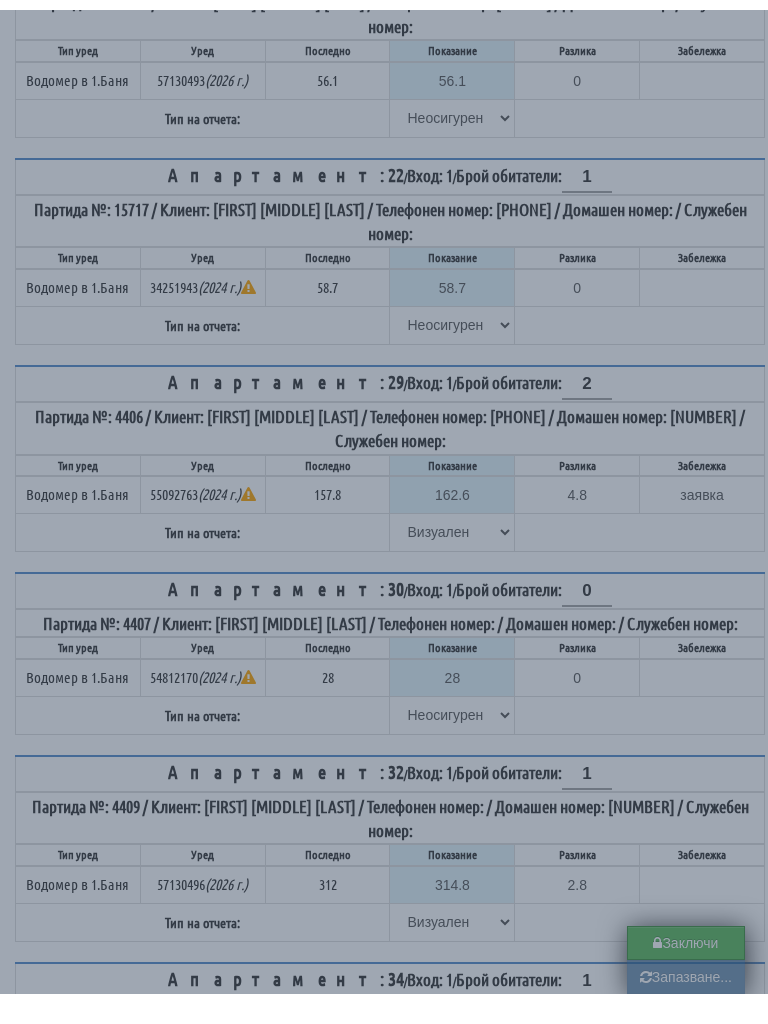 scroll, scrollTop: 1387, scrollLeft: 0, axis: vertical 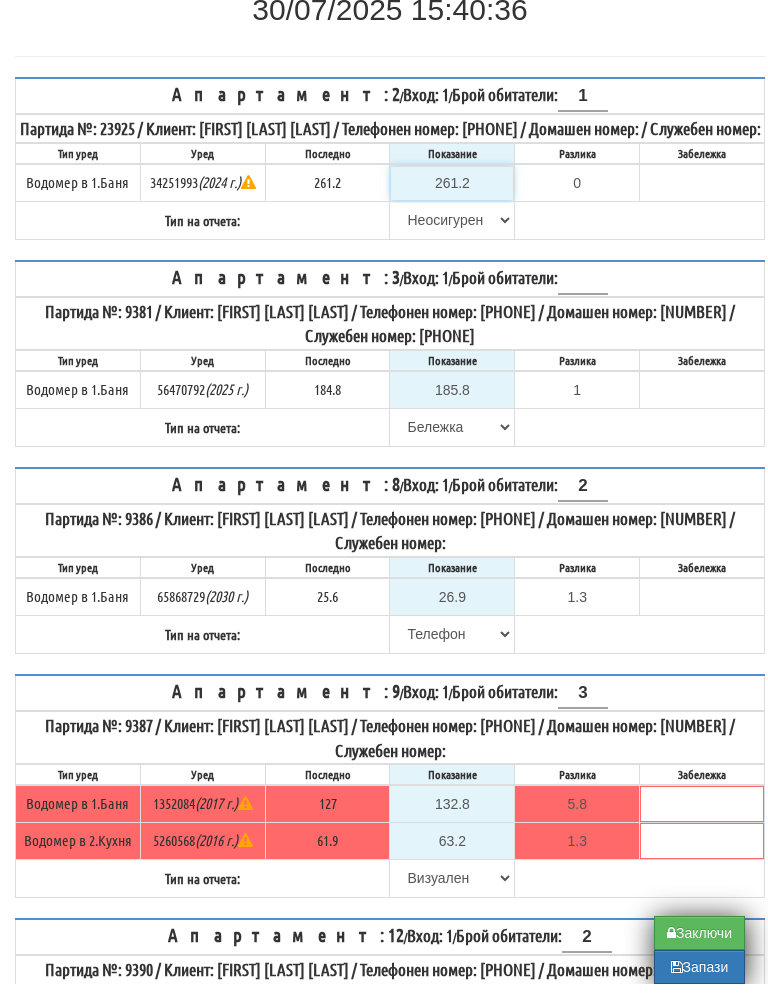 click on "261.2" at bounding box center (452, 203) 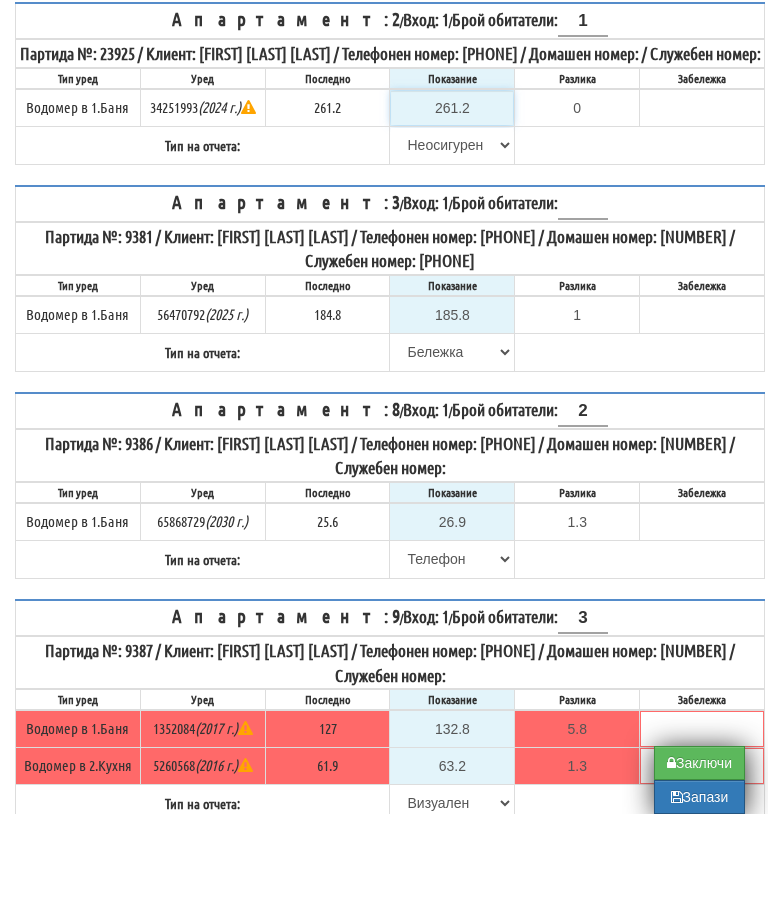 type on "2" 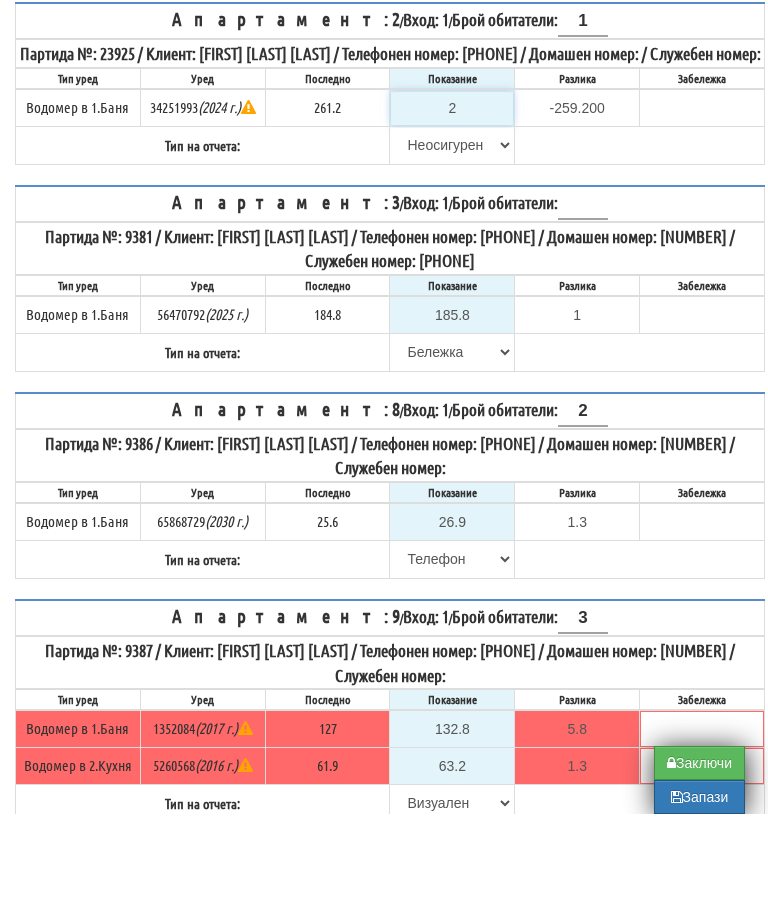 type on "26" 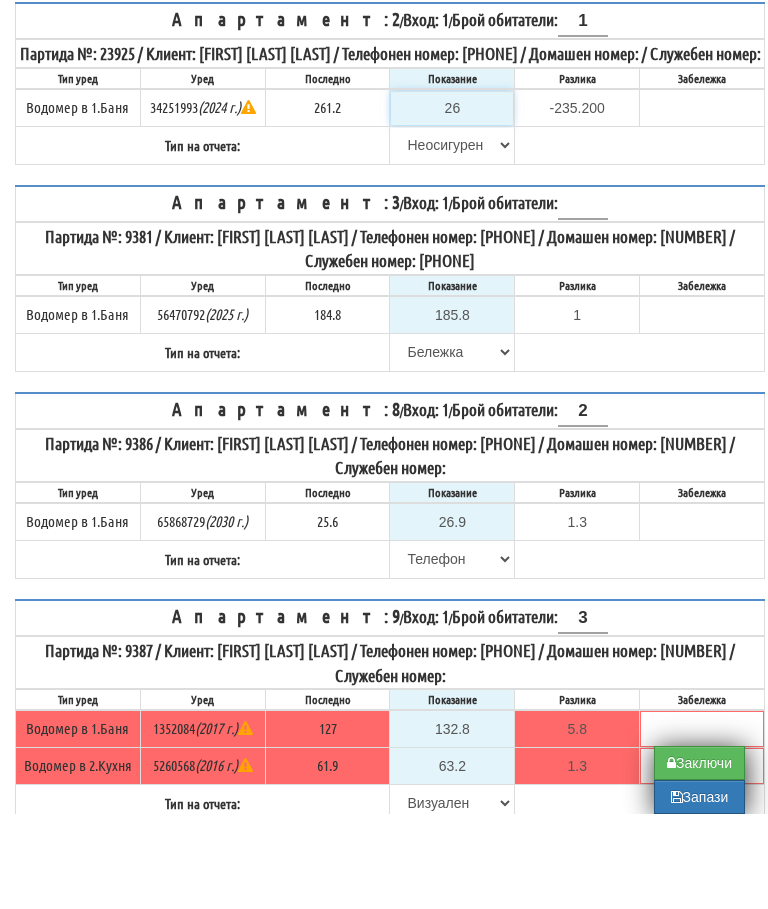 type on "264" 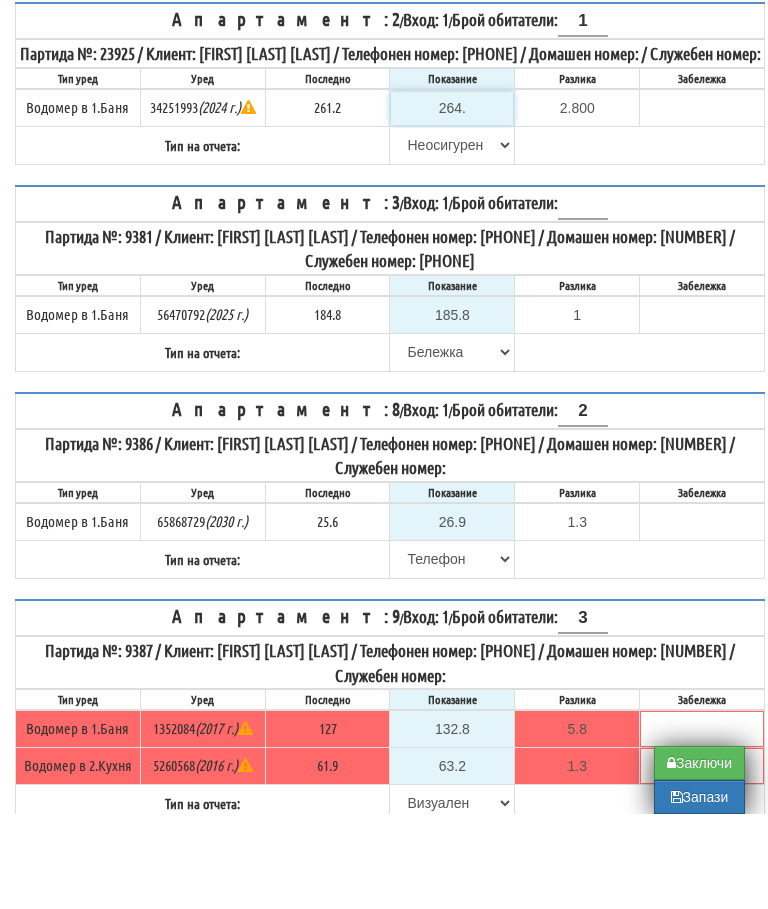 type on "264.1" 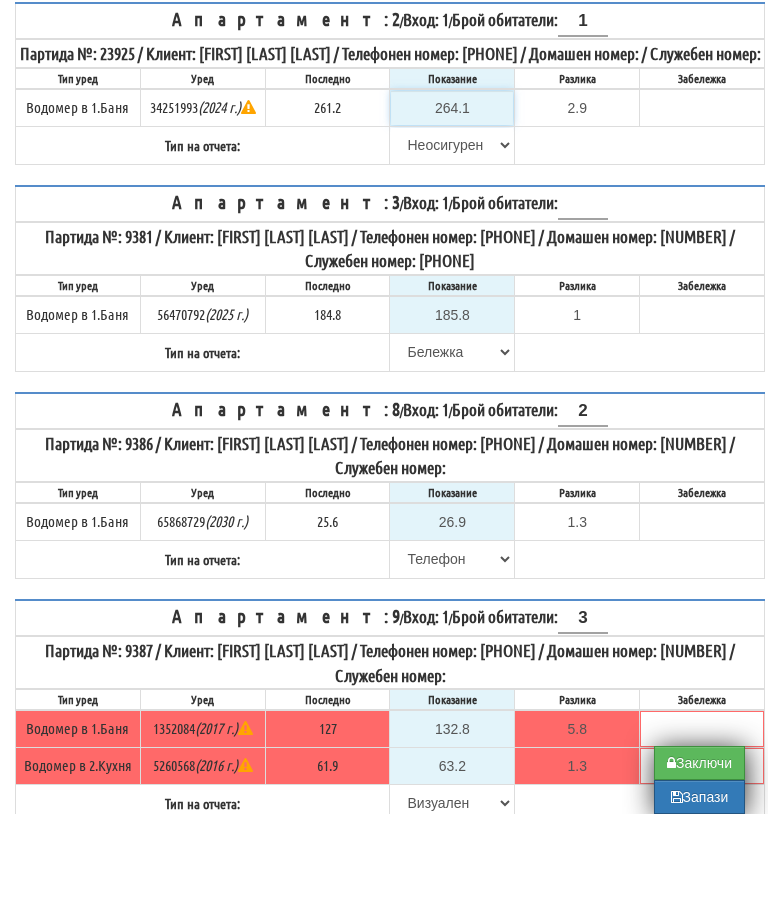 type on "264.1" 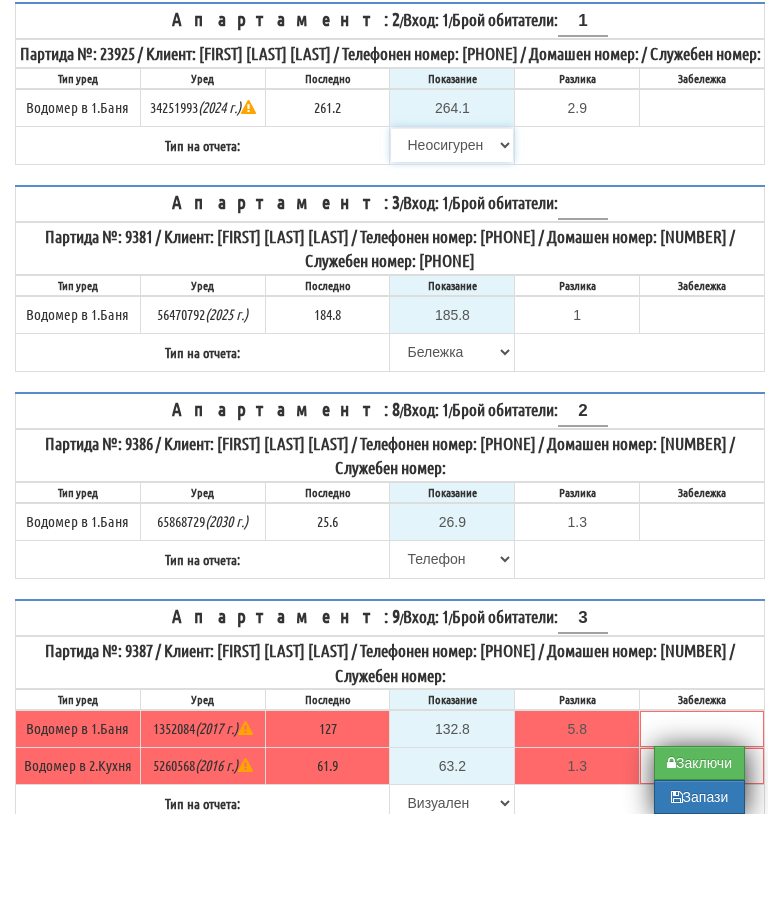 click on "Избери
Визуален
Телефон
Бележка
Неосигурен достъп
Самоотчет
Служебно
Дистанционен" at bounding box center [452, 240] 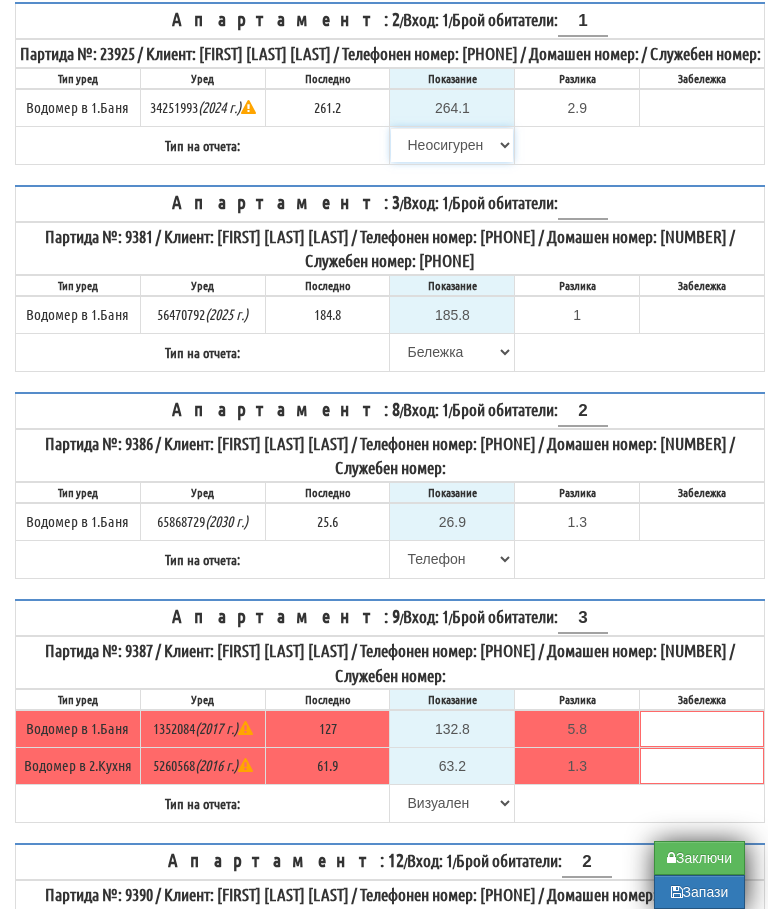 select on "8ac75930-9bfd-e511-80be-8d5a1dced85a" 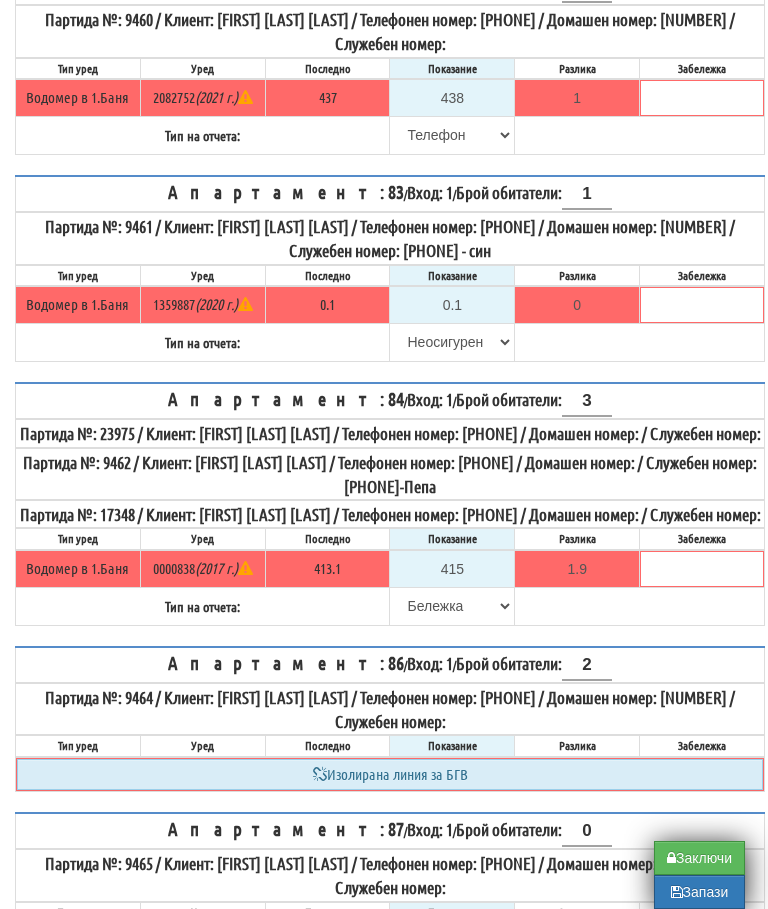 scroll, scrollTop: 5401, scrollLeft: 0, axis: vertical 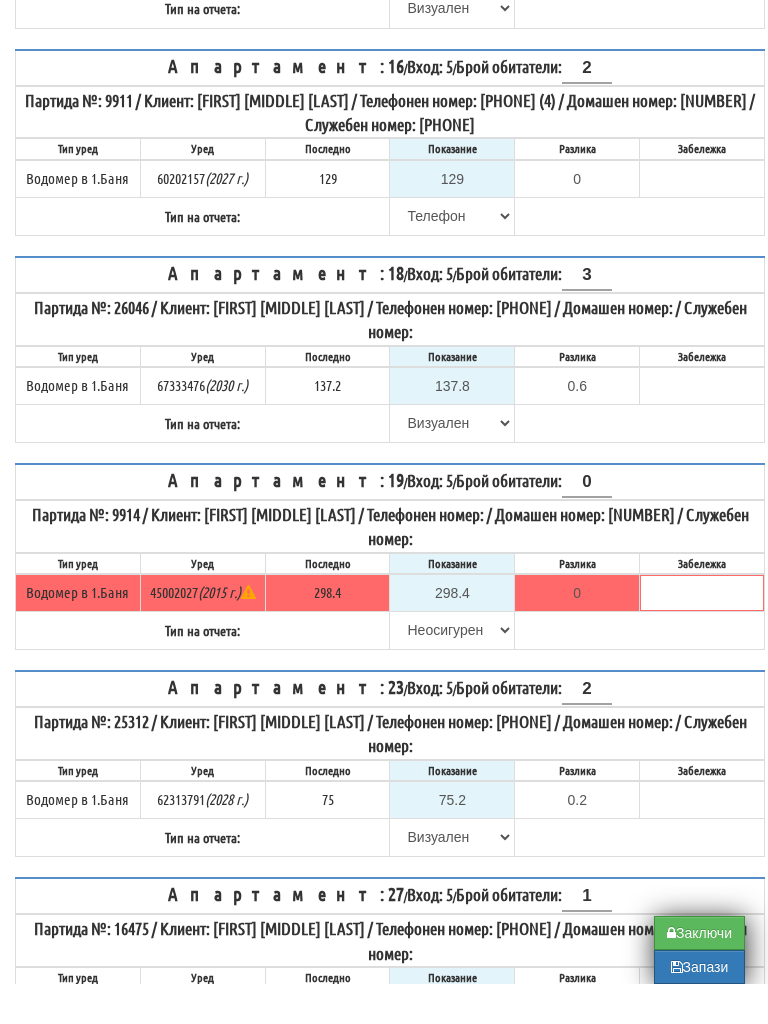 click on "Запази" at bounding box center (699, 1007) 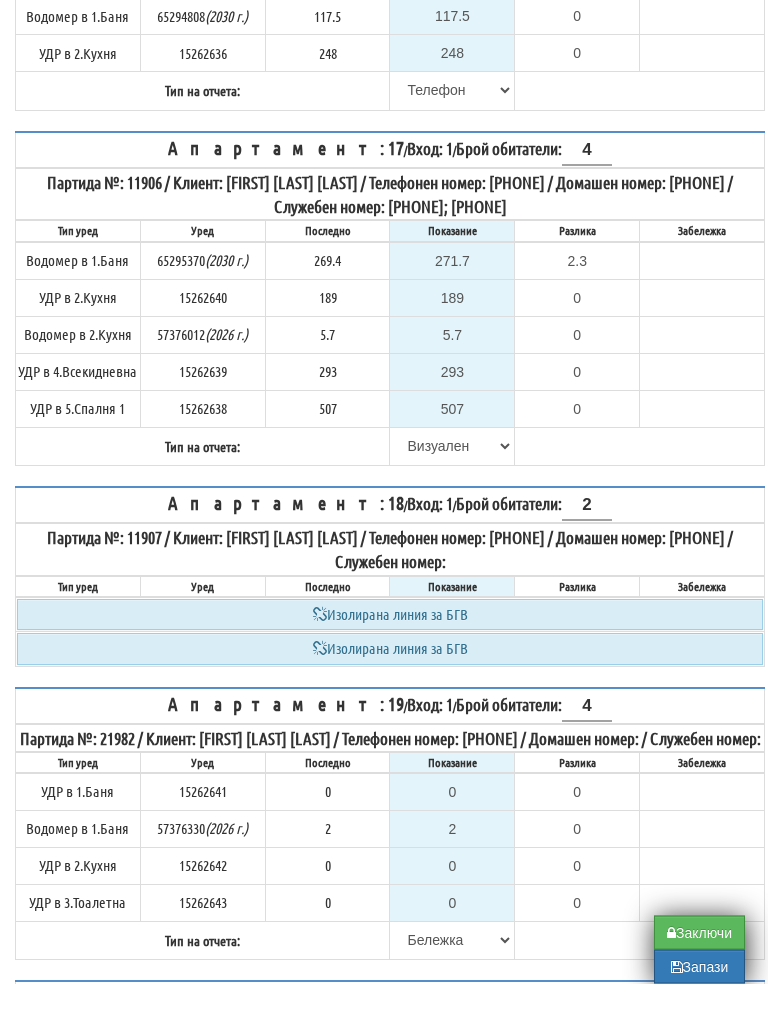 scroll, scrollTop: 3791, scrollLeft: 0, axis: vertical 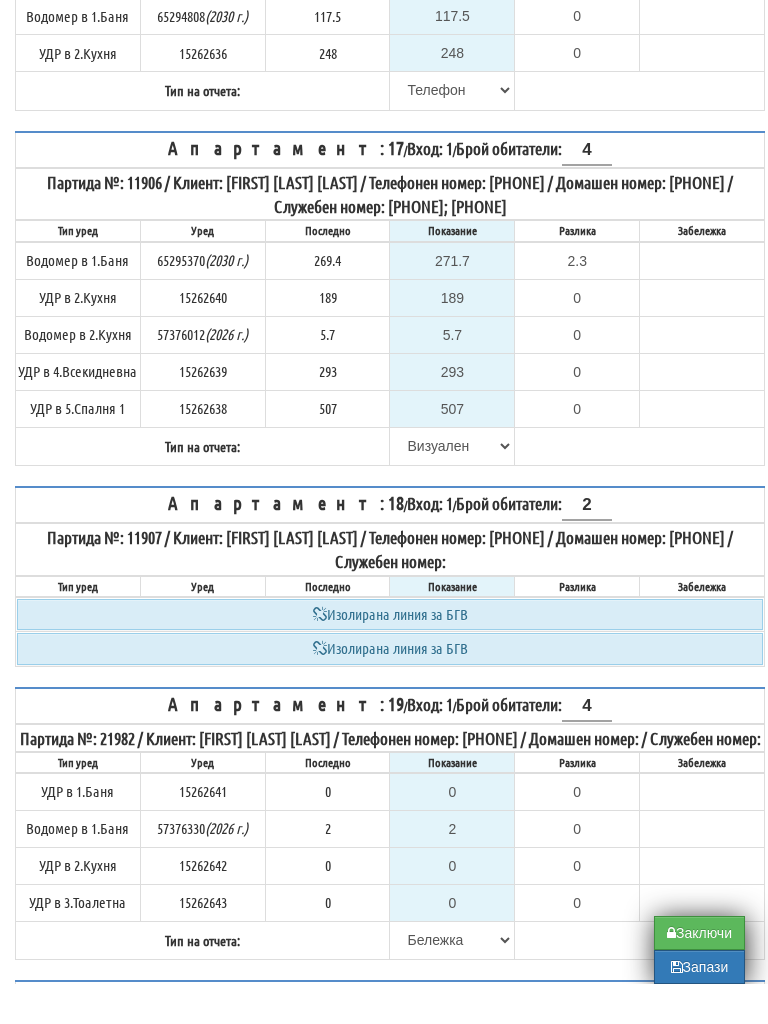 click on "Запази" at bounding box center [699, 1007] 